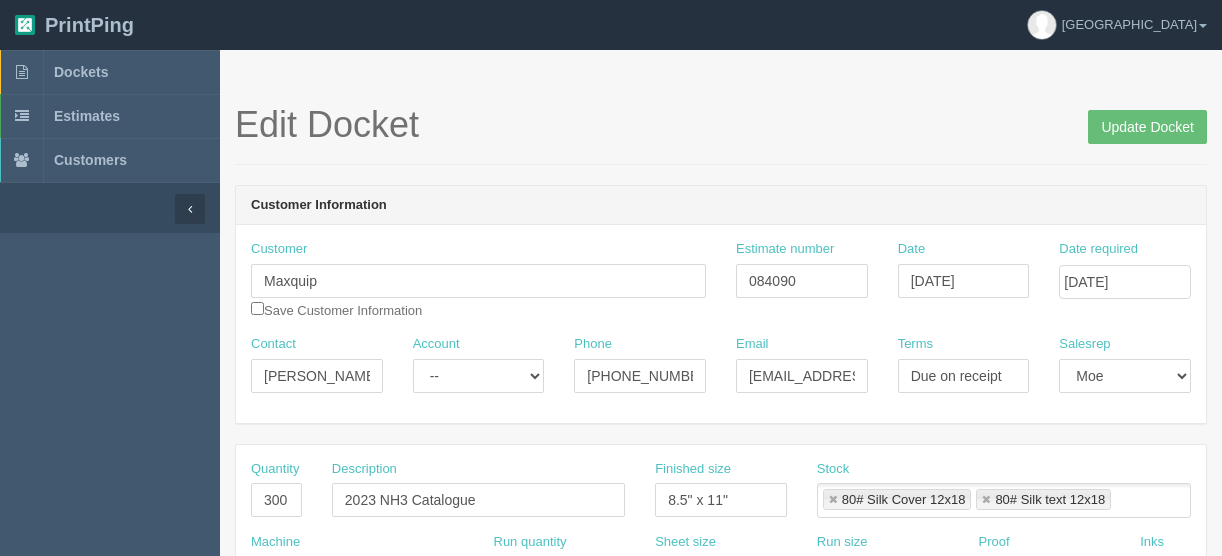 scroll, scrollTop: 0, scrollLeft: 0, axis: both 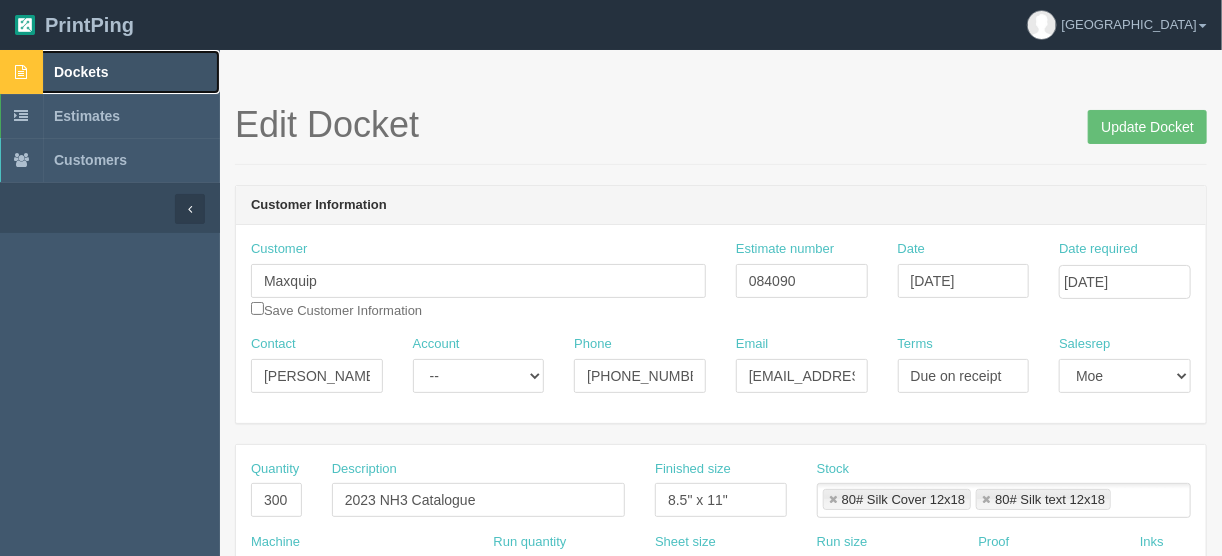 click on "Dockets" at bounding box center [110, 72] 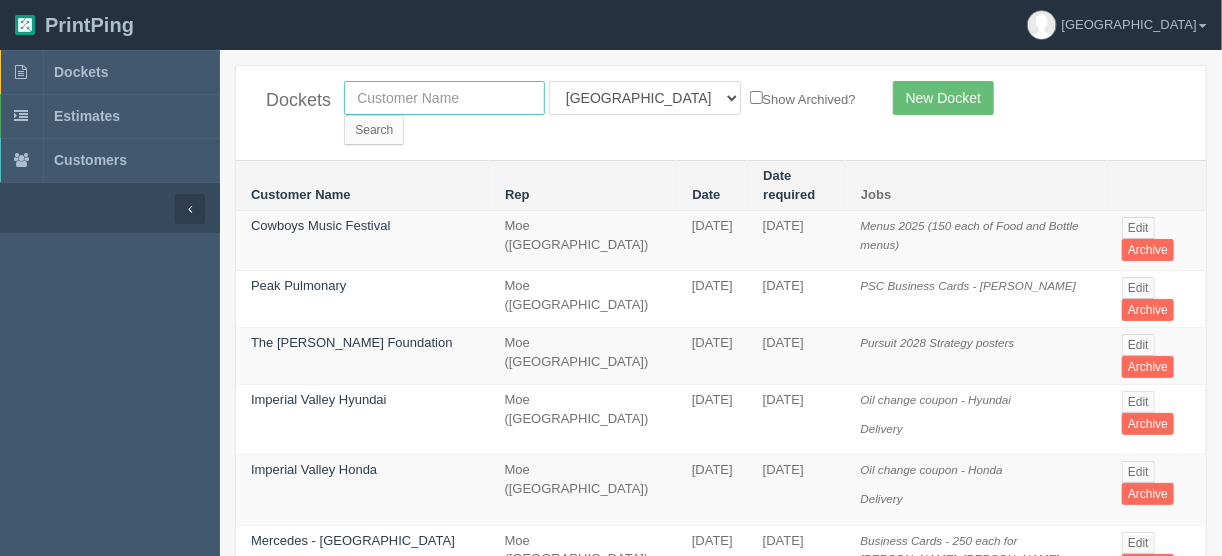 click at bounding box center [444, 98] 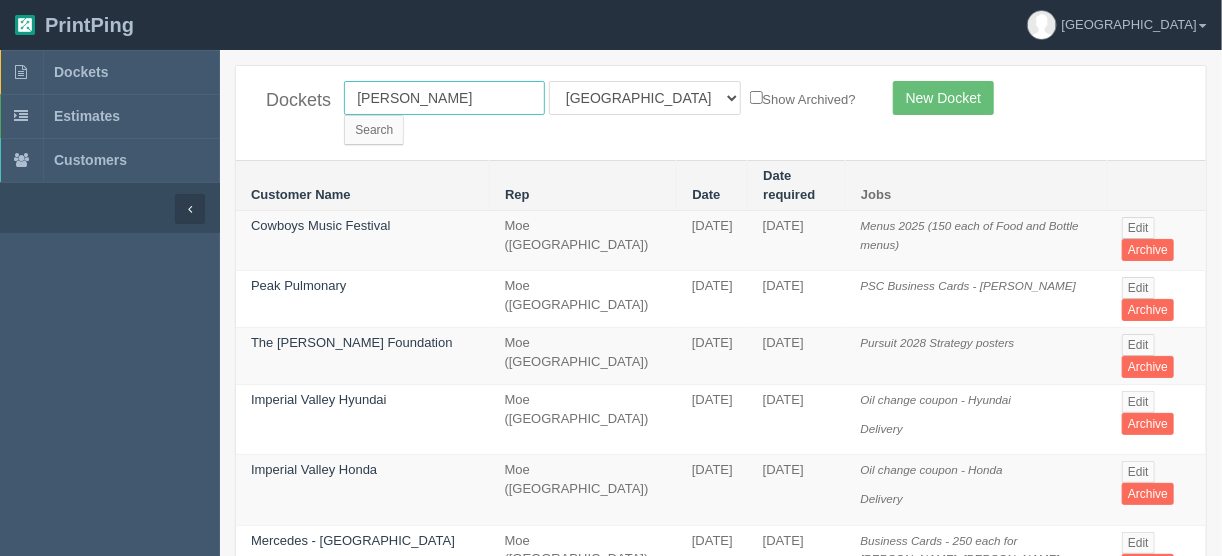 type on "[PERSON_NAME]" 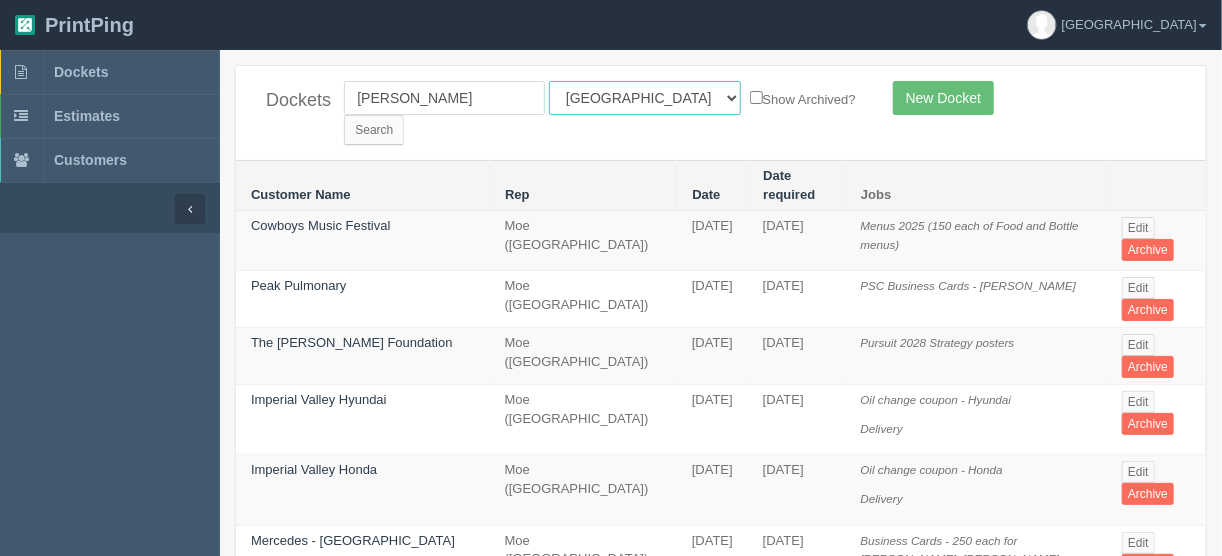 click on "All Users
Ali
Ali Test 1
Aly
Amy
Ankit
Arif
Brandon
Dan
France
Greg
Jim
Mark
Matthew
Mehmud
Mikayla
Moe
Phil
Rebecca
Sam
Stacy
Steve
Viki
Zach
Zack
Zunaid" at bounding box center (645, 98) 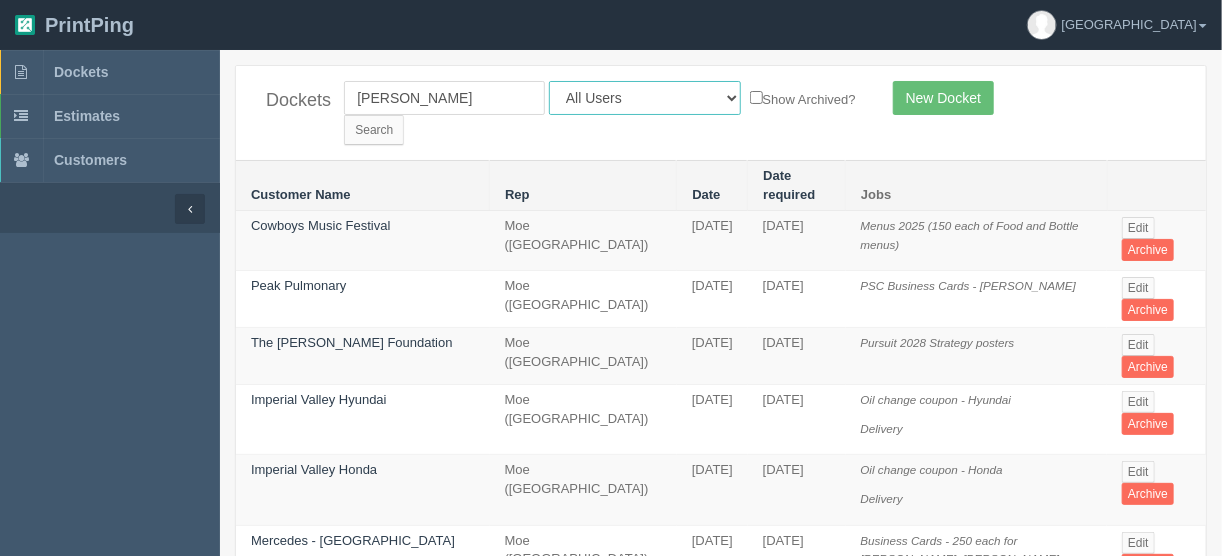 click on "All Users
Ali
Ali Test 1
Aly
Amy
Ankit
Arif
Brandon
Dan
France
Greg
Jim
Mark
Matthew
Mehmud
Mikayla
Moe
Phil
Rebecca
Sam
Stacy
Steve
Viki
Zach
Zack
Zunaid" at bounding box center [645, 98] 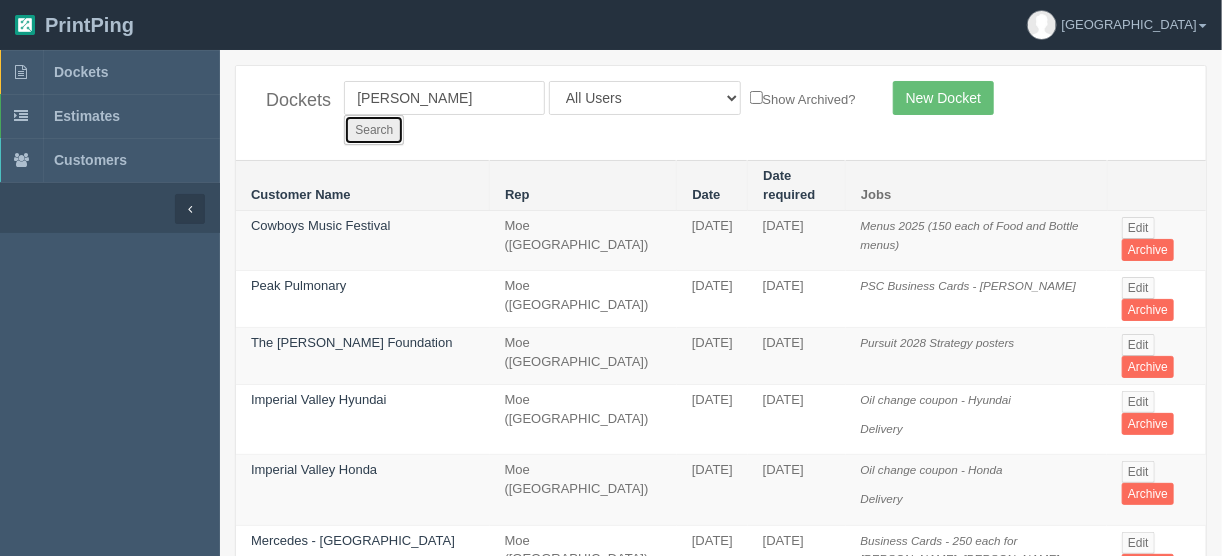 click on "Search" at bounding box center [374, 130] 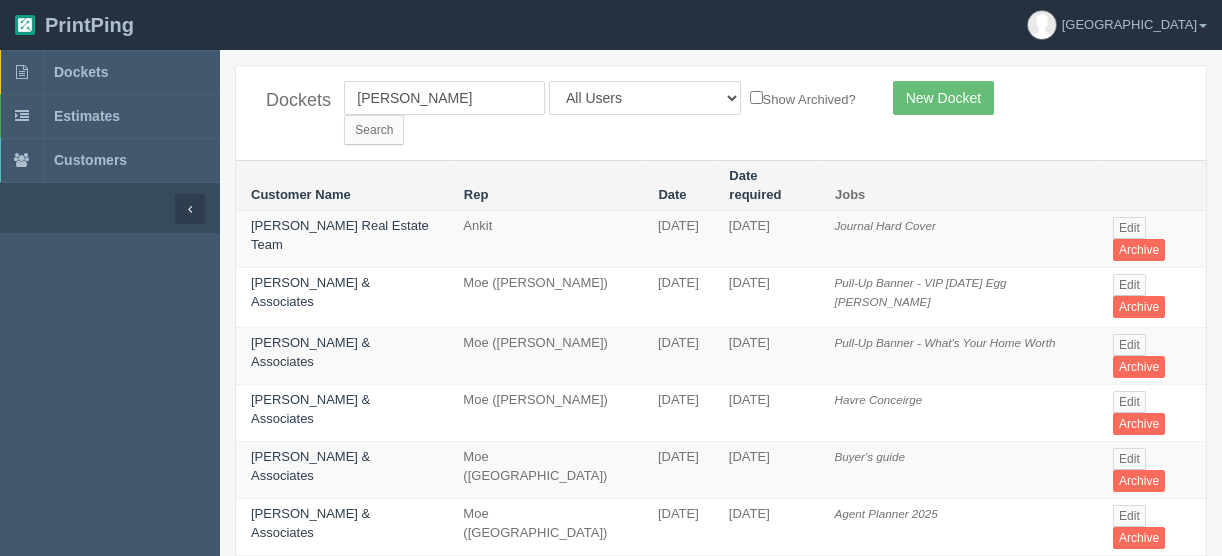 scroll, scrollTop: 0, scrollLeft: 0, axis: both 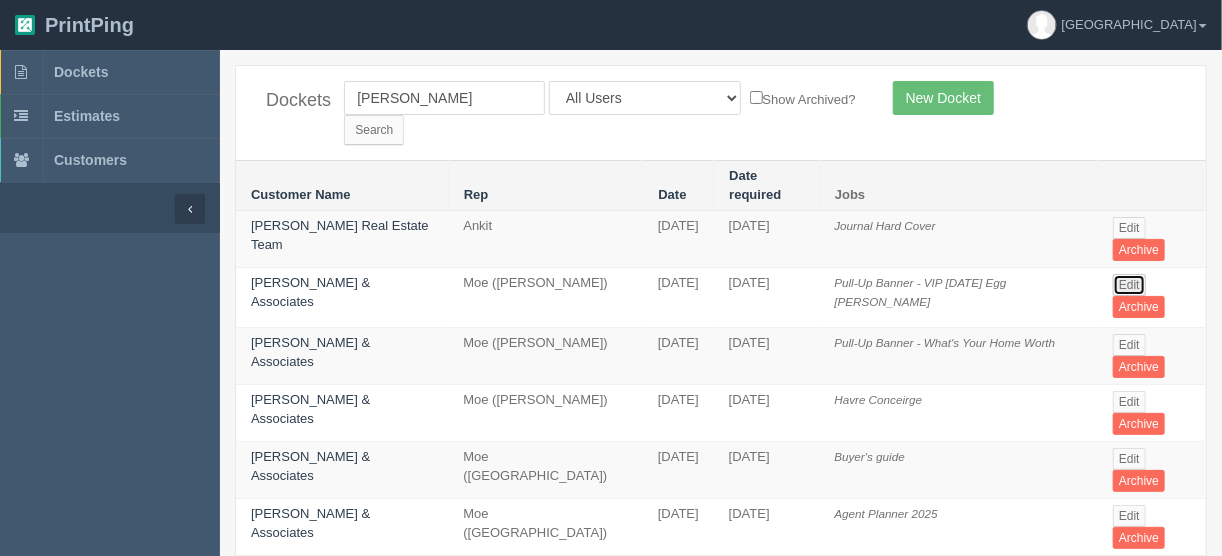 click on "Edit" at bounding box center (1129, 285) 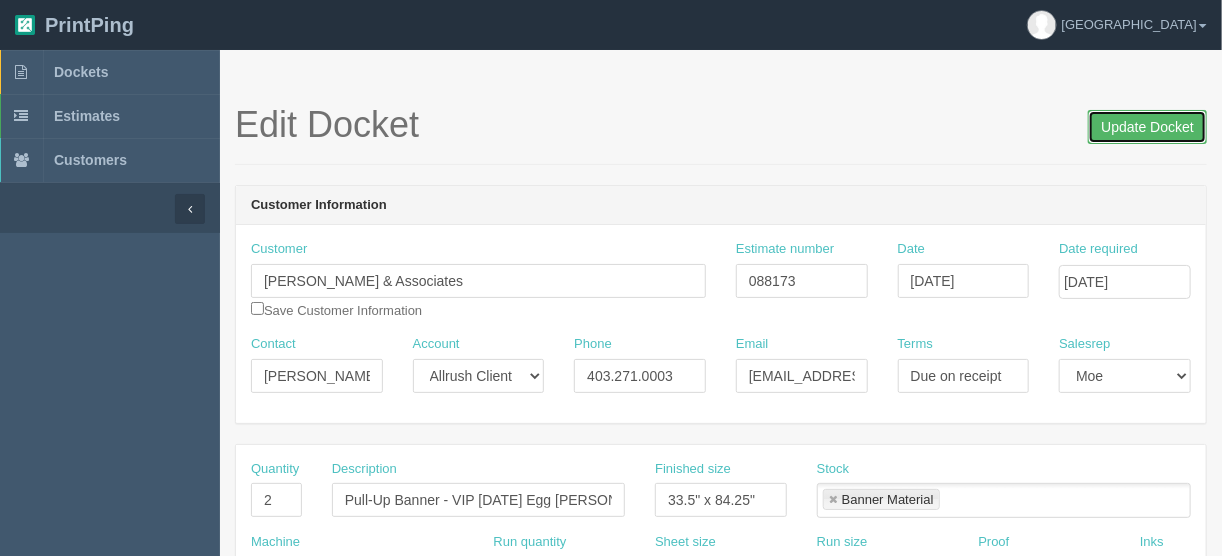 click on "Update Docket" at bounding box center (1147, 127) 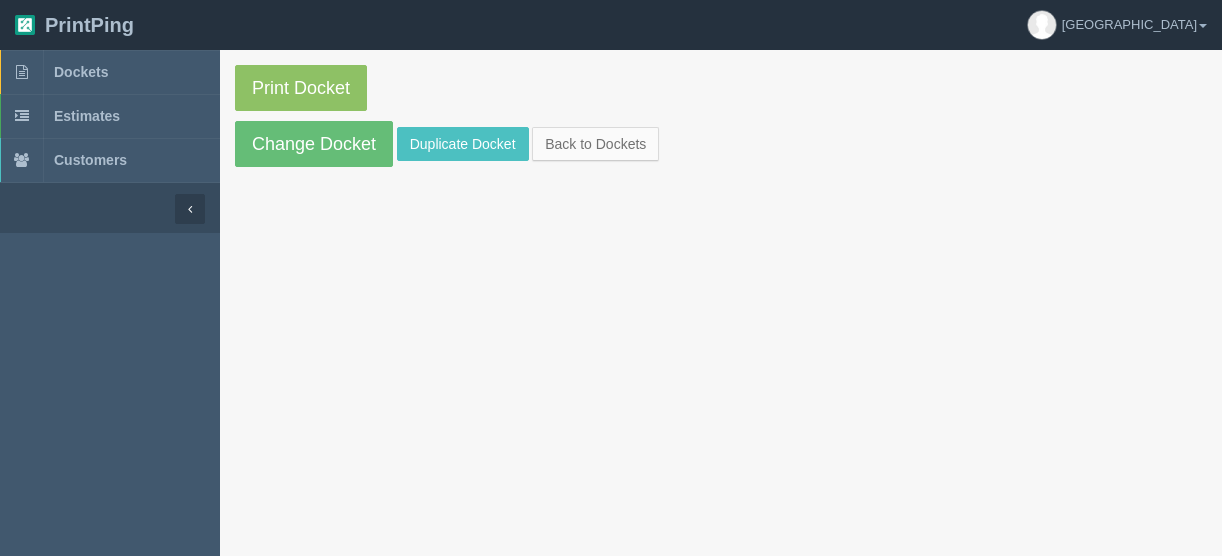 scroll, scrollTop: 0, scrollLeft: 0, axis: both 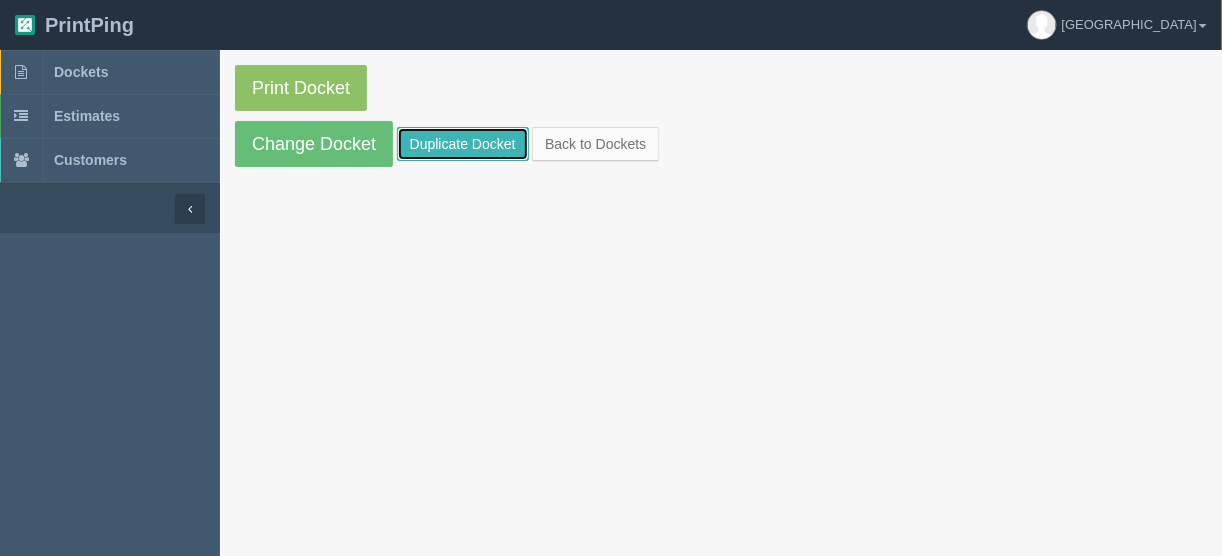 click on "Duplicate Docket" at bounding box center (463, 144) 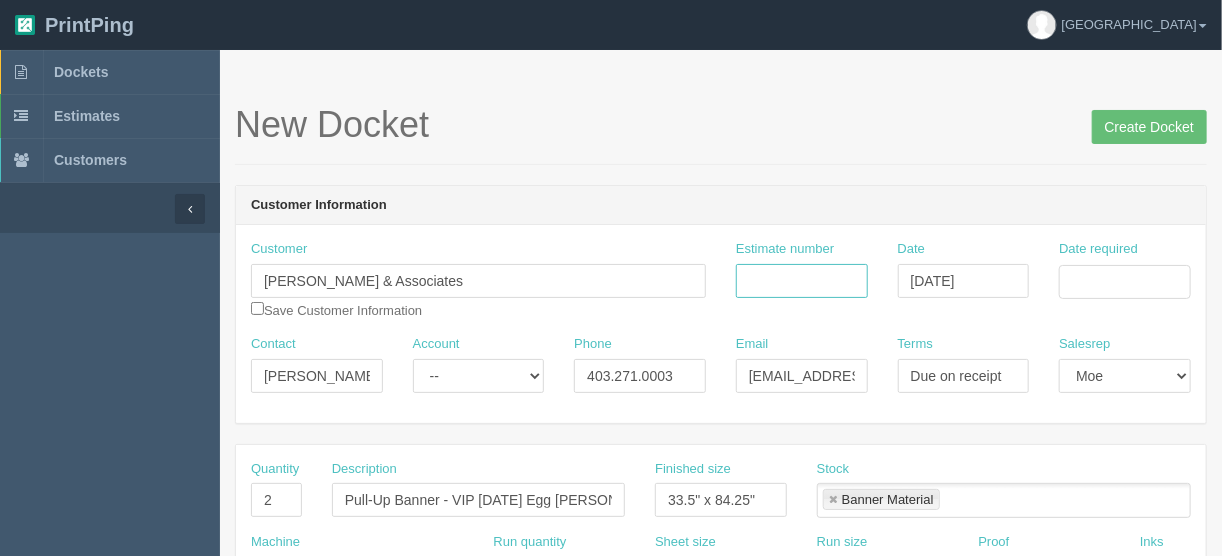 click on "Estimate number" at bounding box center [802, 281] 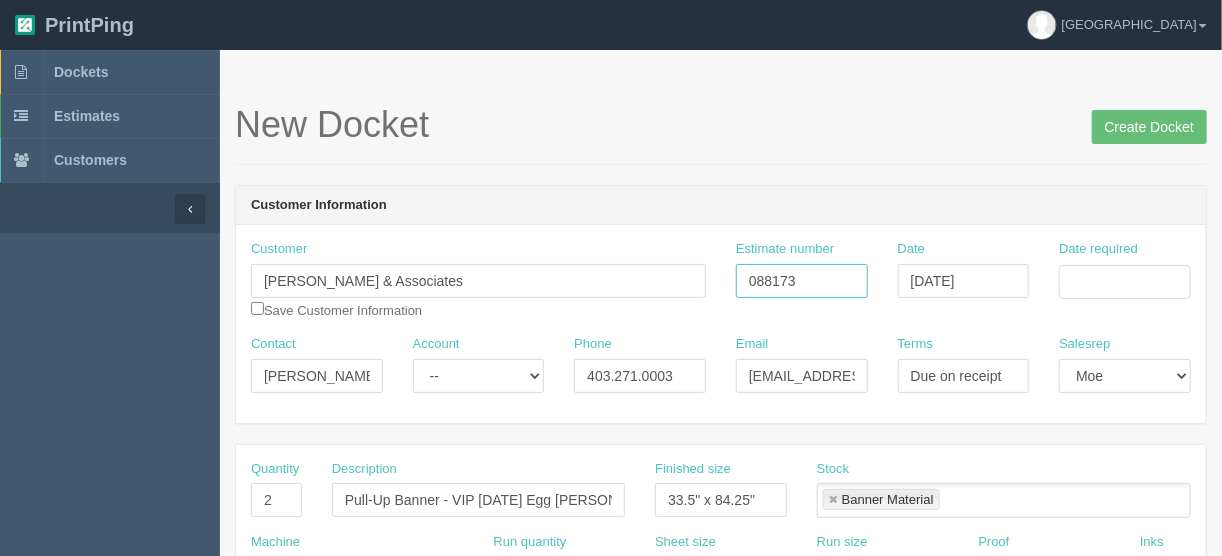 type on "088173" 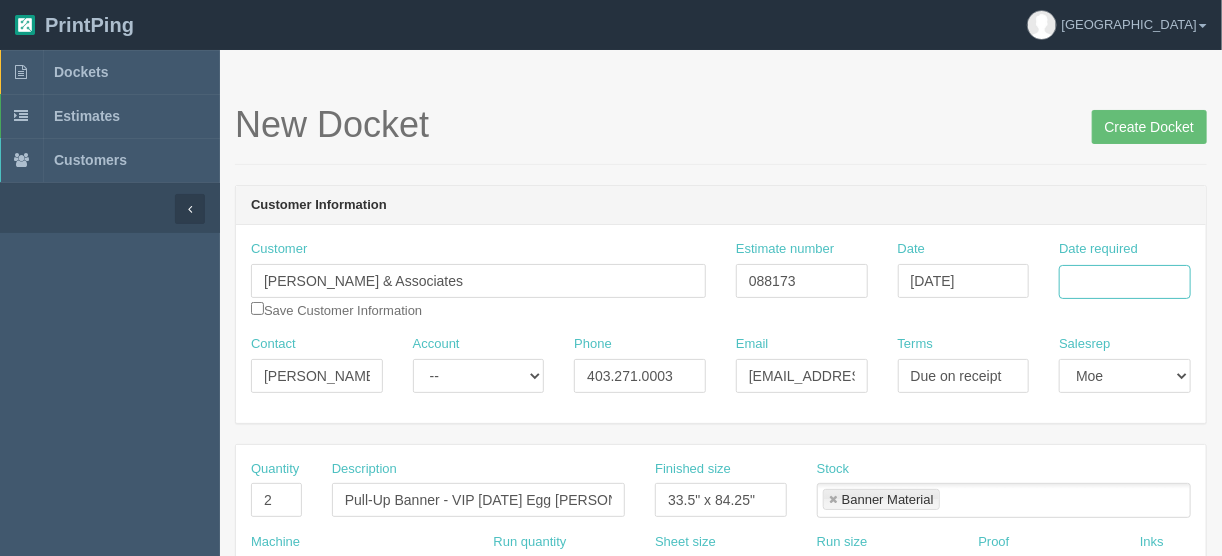 click on "Date required" at bounding box center (1125, 282) 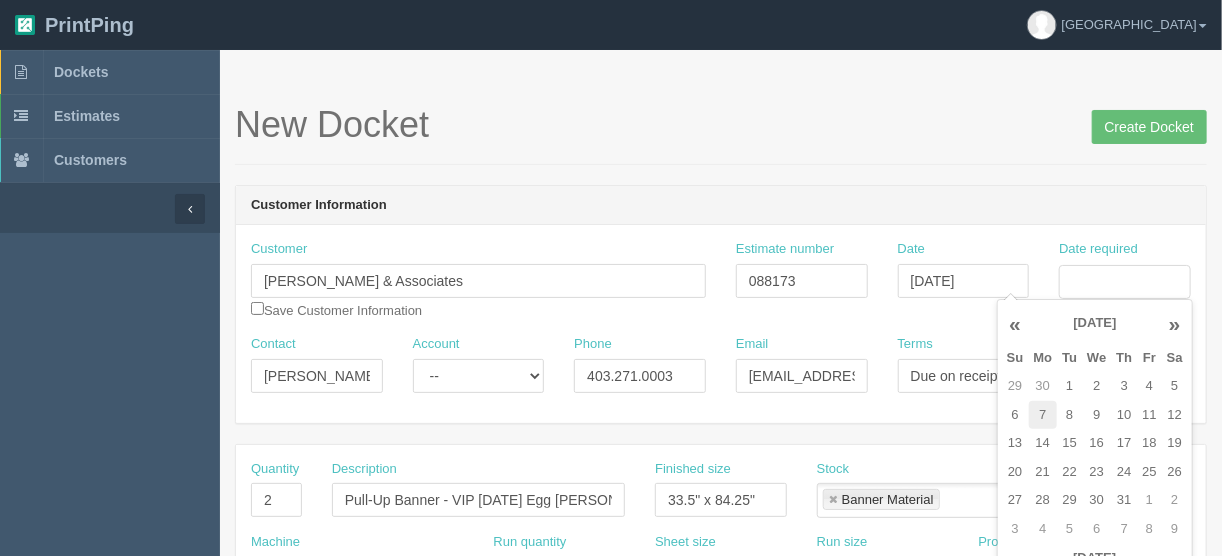 click on "7" at bounding box center [1043, 415] 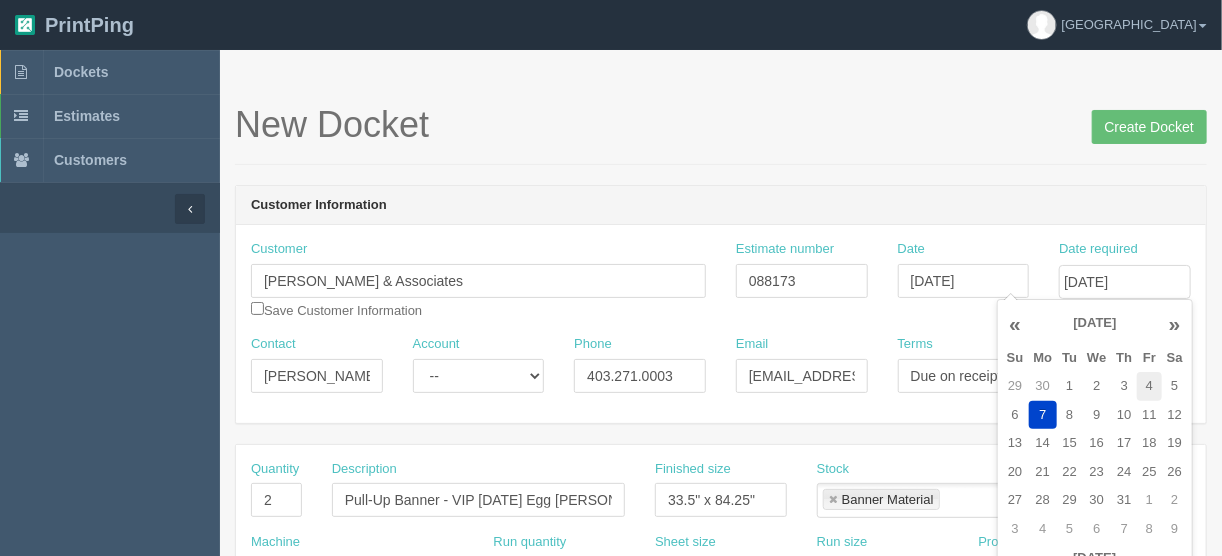 click on "4" at bounding box center (1149, 386) 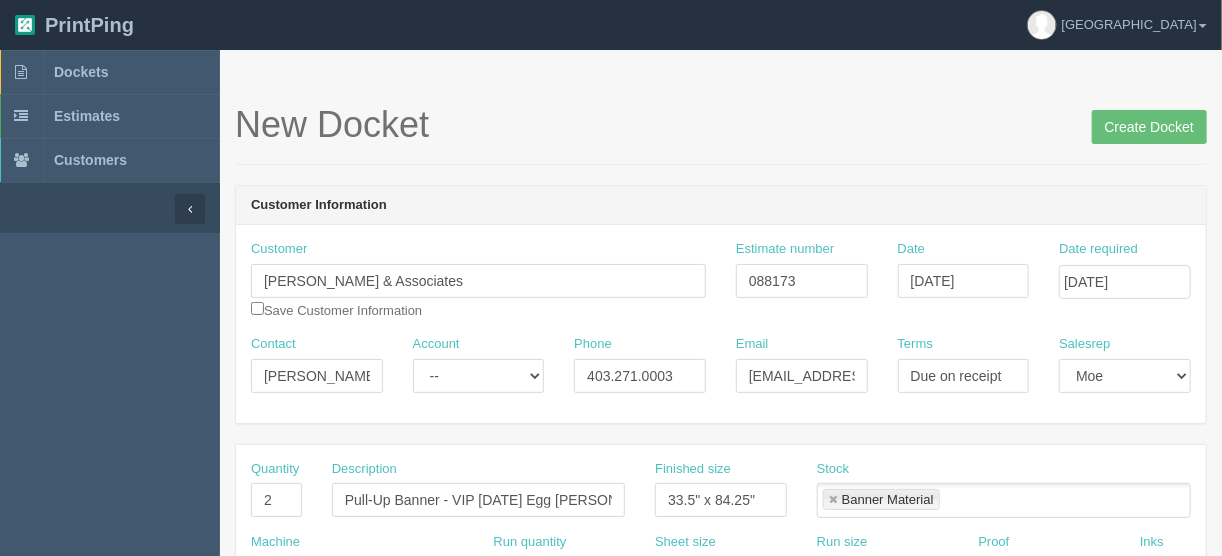 click on "Customer Information" at bounding box center [721, 206] 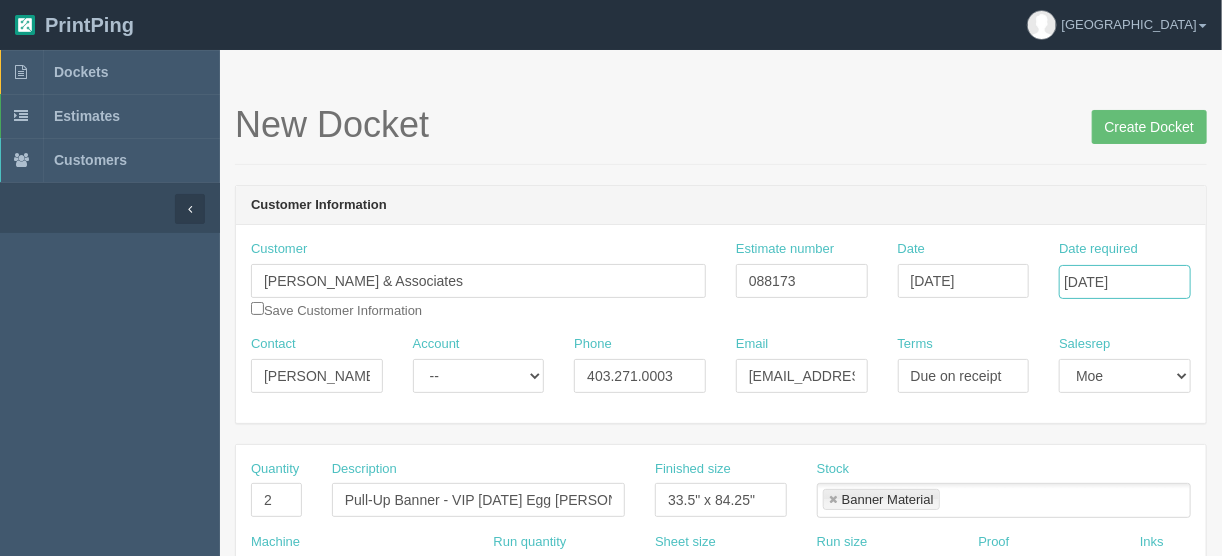 click on "July 4, 2025" at bounding box center [1125, 282] 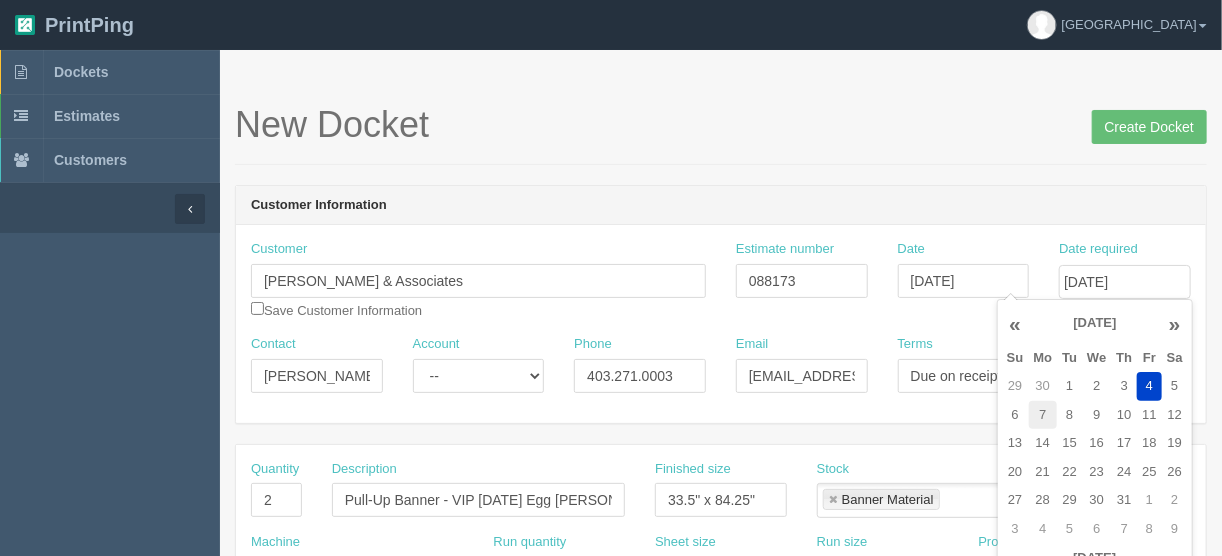 click on "7" at bounding box center [1043, 415] 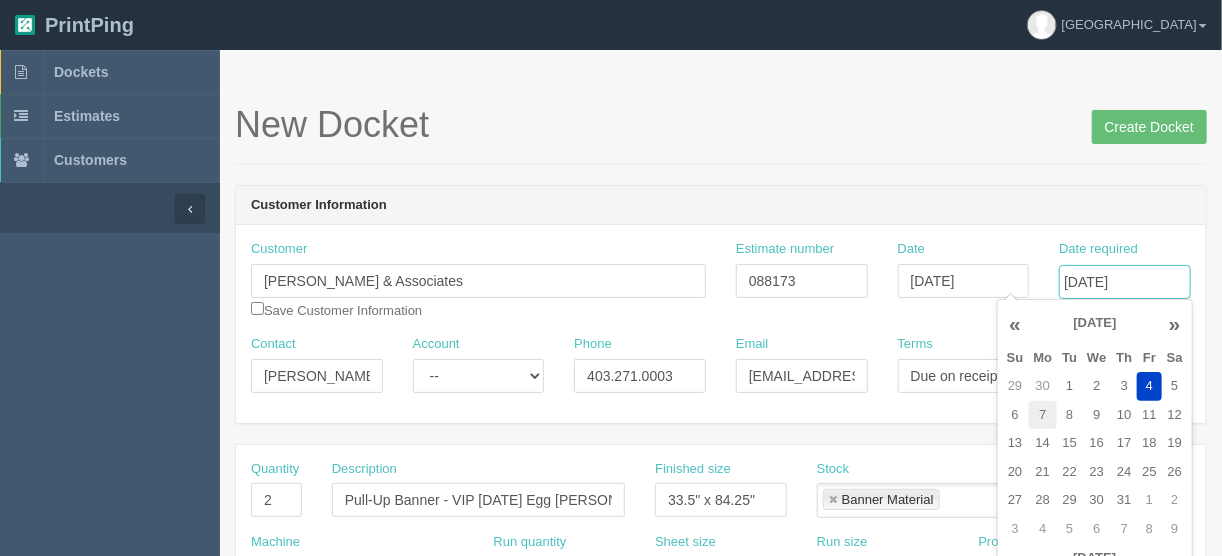 type on "[DATE]" 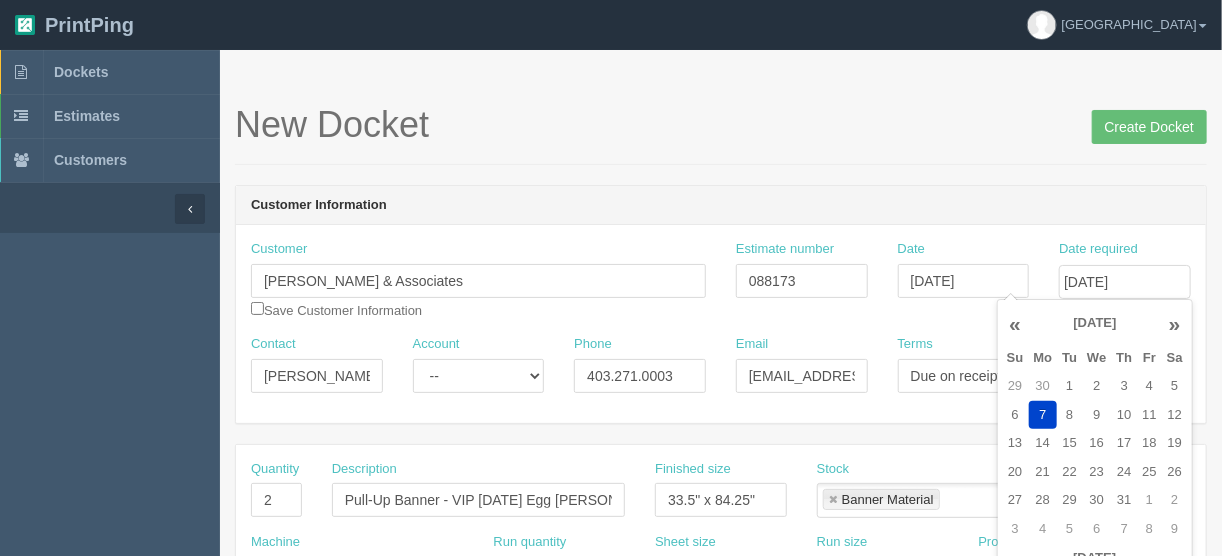 click on "New Docket
Create Docket" at bounding box center (721, 135) 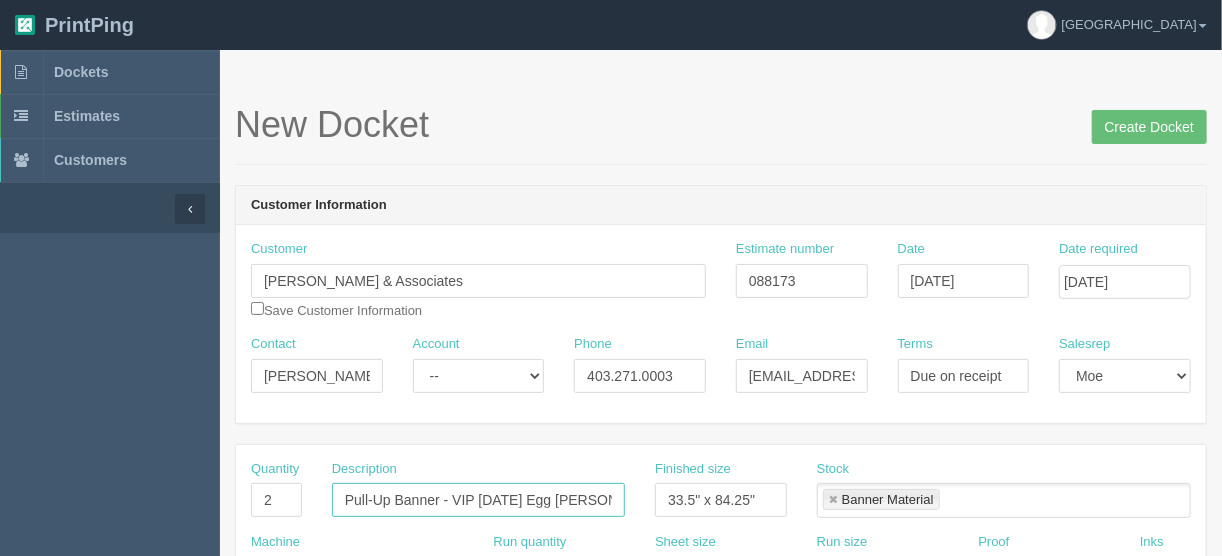 drag, startPoint x: 595, startPoint y: 503, endPoint x: 455, endPoint y: 496, distance: 140.1749 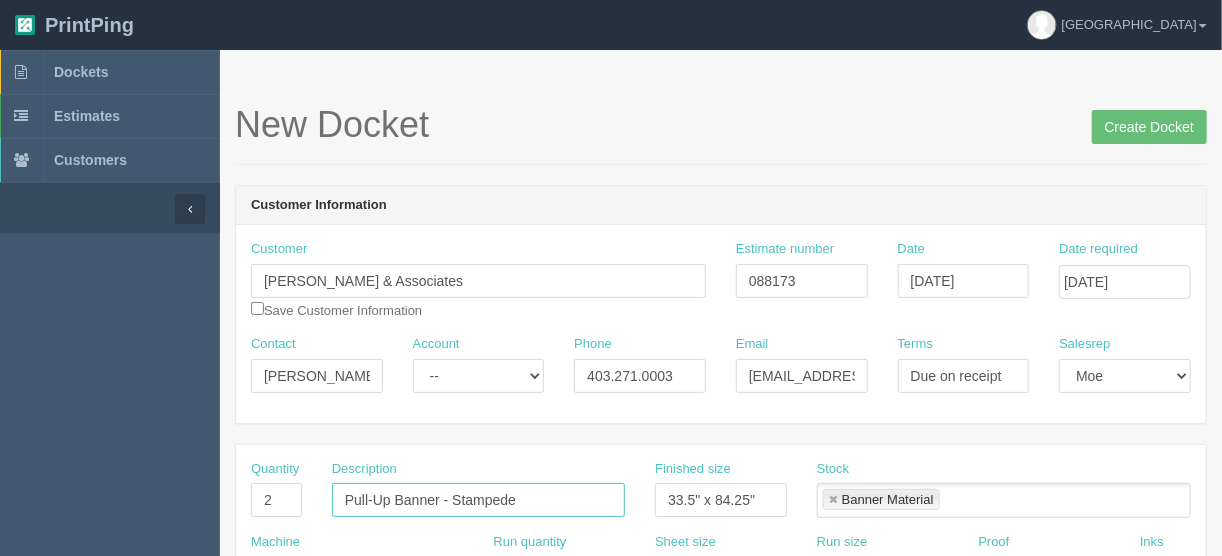 type on "Pull-Up Banner - Stampede" 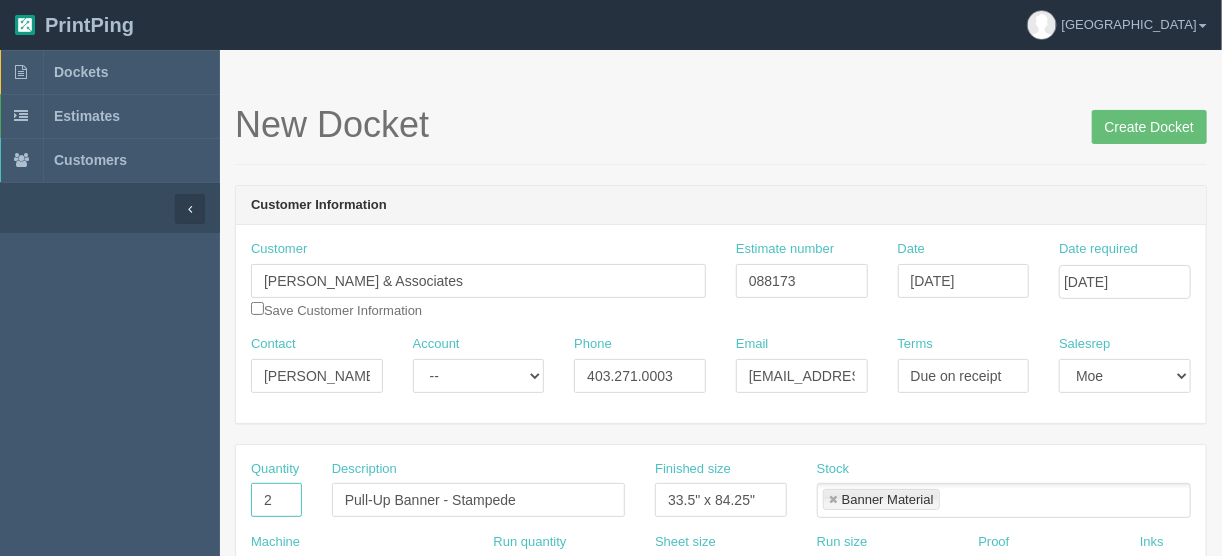 drag, startPoint x: 266, startPoint y: 502, endPoint x: 309, endPoint y: 480, distance: 48.30114 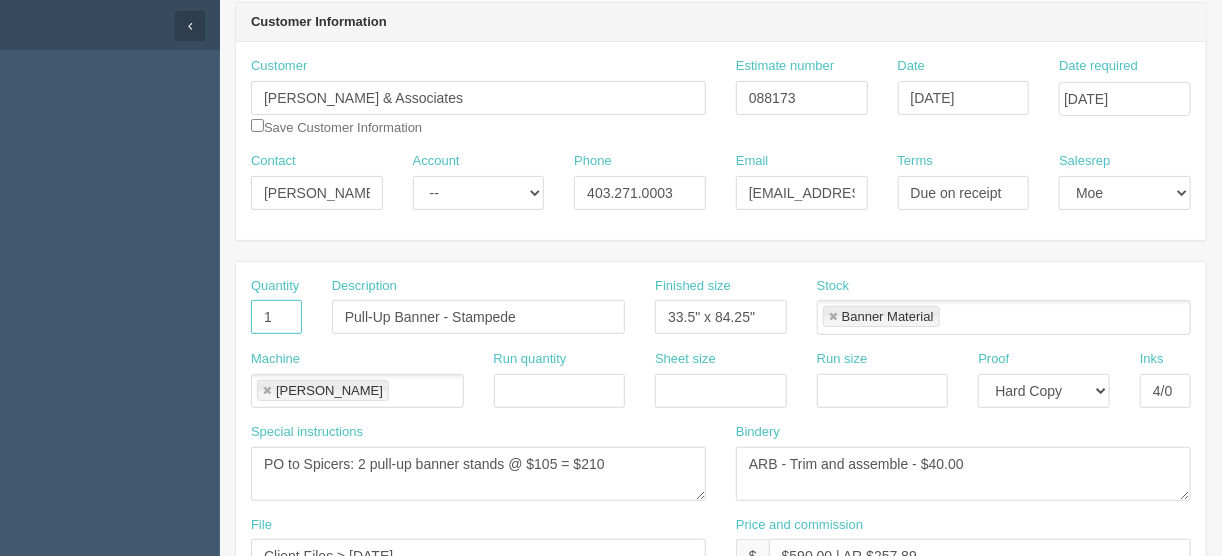 scroll, scrollTop: 320, scrollLeft: 0, axis: vertical 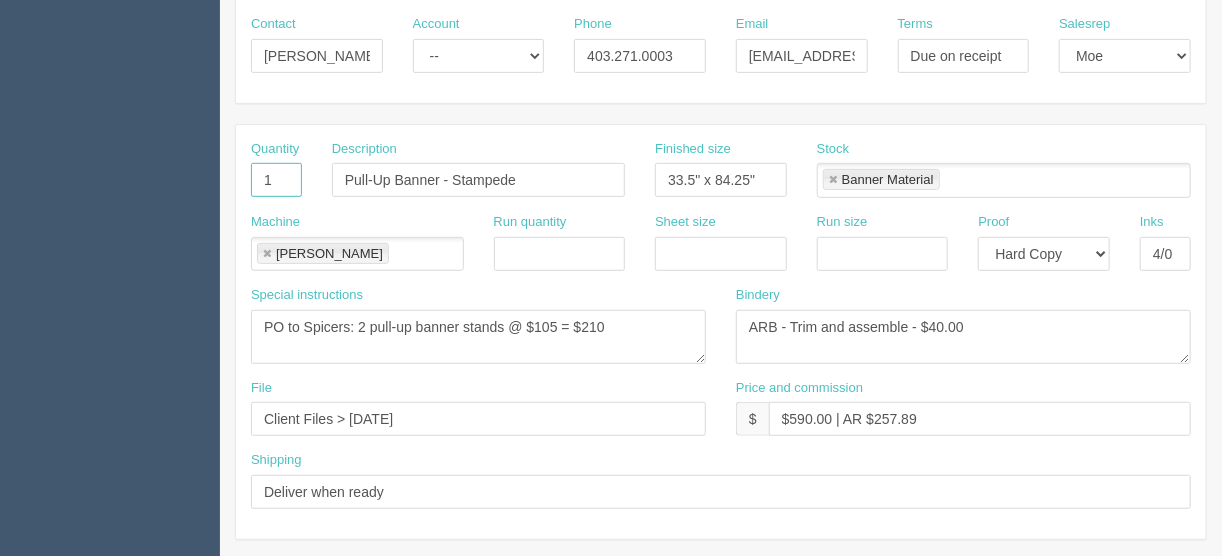 type on "1" 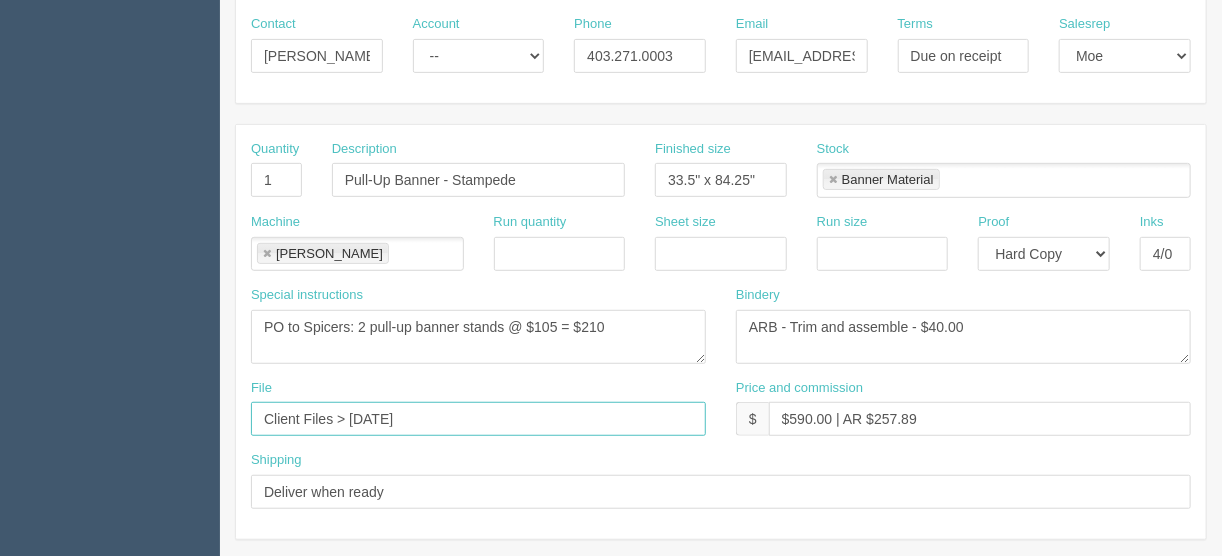 drag, startPoint x: 458, startPoint y: 411, endPoint x: 202, endPoint y: 419, distance: 256.12497 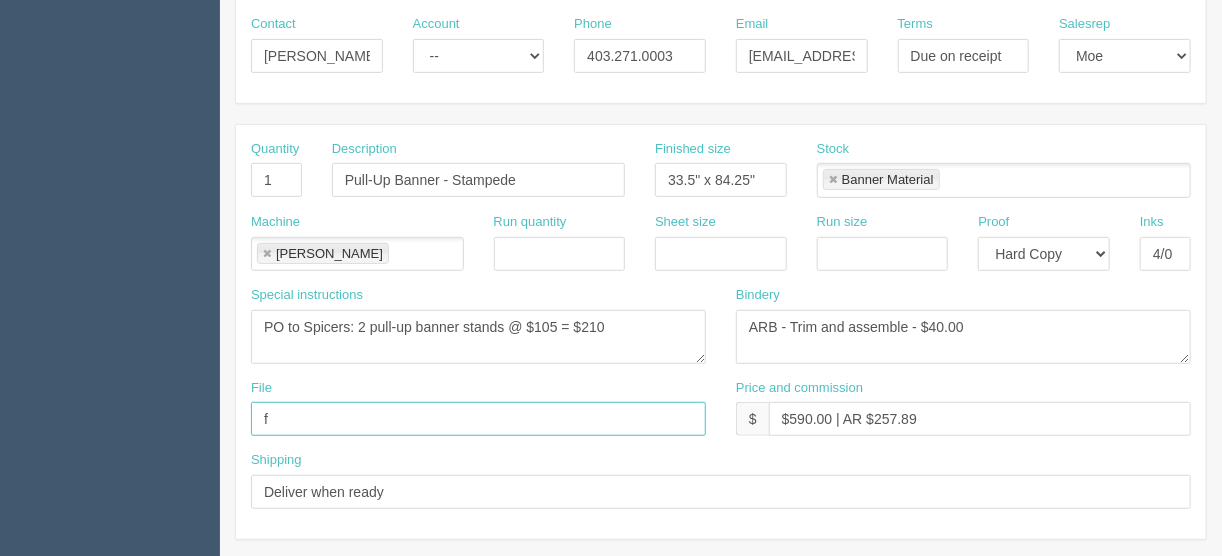 type on "[EMAIL_ADDRESS][DOMAIN_NAME]" 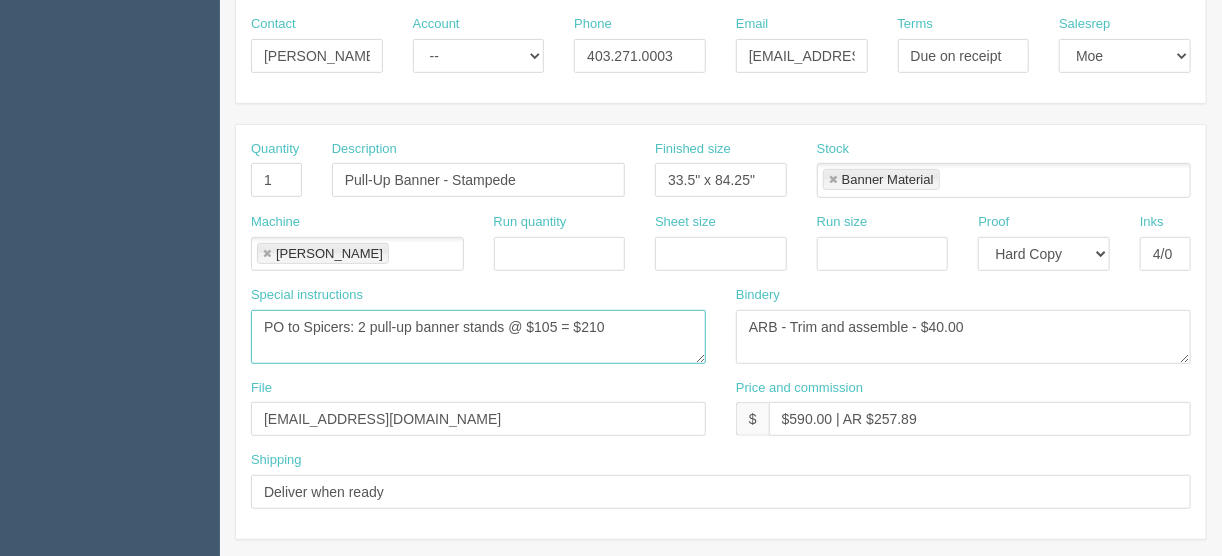 click on "PO to Spicers: 2 pull-up banner stands @ $105 = $210" at bounding box center (478, 337) 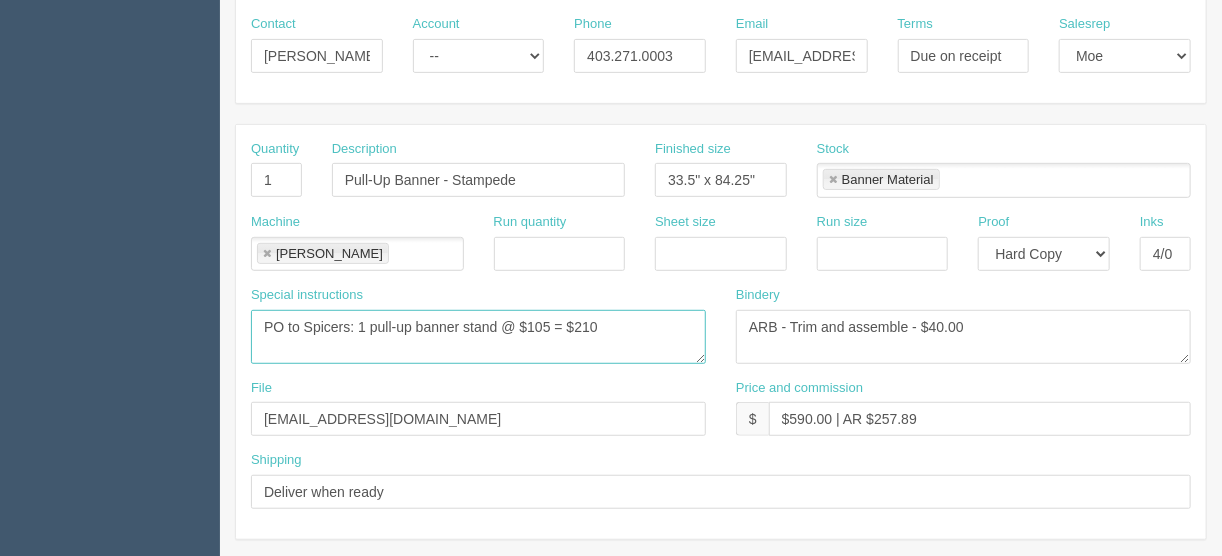drag, startPoint x: 599, startPoint y: 324, endPoint x: 554, endPoint y: 326, distance: 45.044422 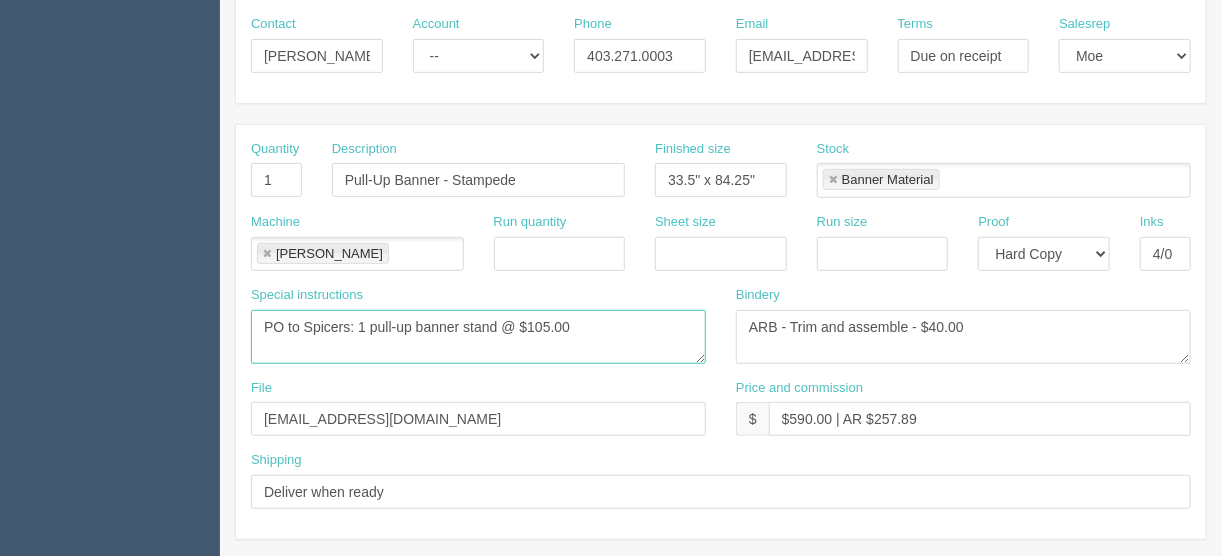 click on "PO to Spicers: 2 pull-up banner stands @ $105 = $210" at bounding box center [478, 337] 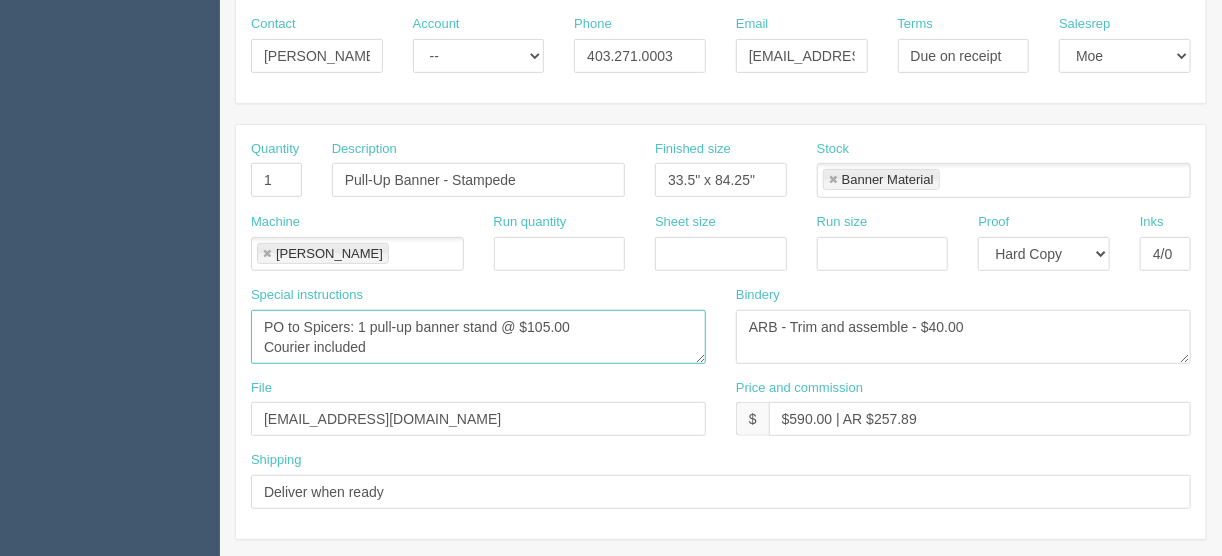 type on "PO to Spicers: 1 pull-up banner stand @ $105.00
Courier included" 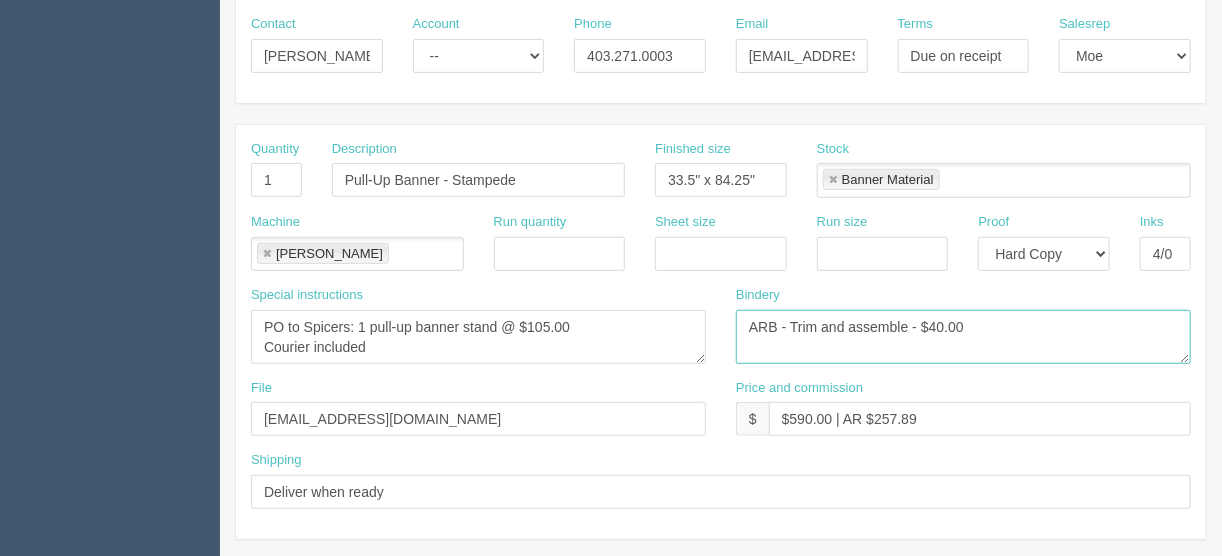 drag, startPoint x: 942, startPoint y: 324, endPoint x: 942, endPoint y: 347, distance: 23 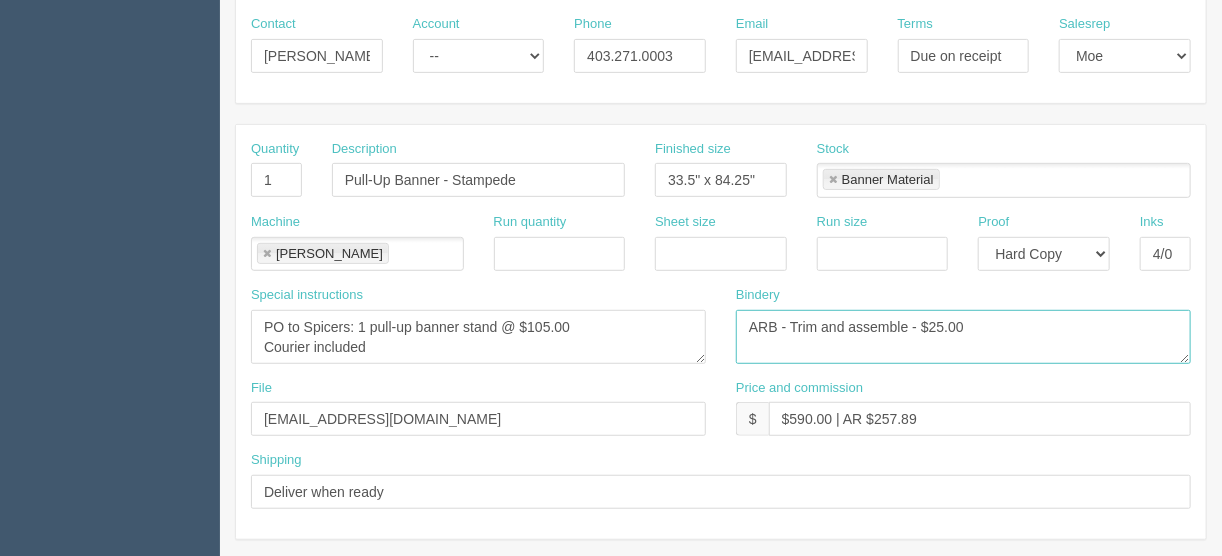 type on "ARB - Trim and assemble - $25.00" 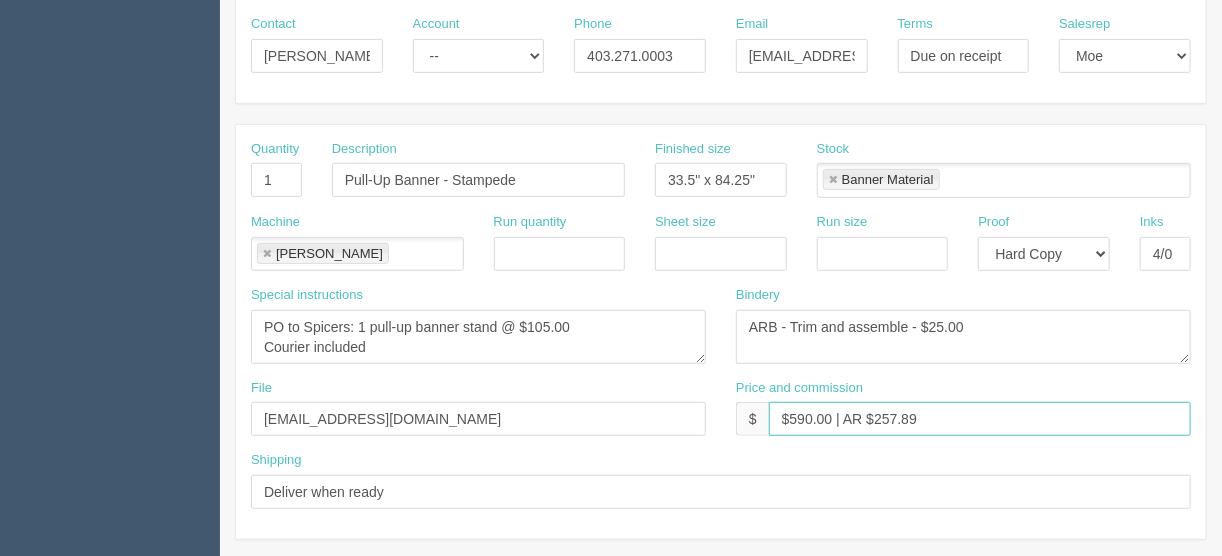 drag, startPoint x: 830, startPoint y: 413, endPoint x: 791, endPoint y: 413, distance: 39 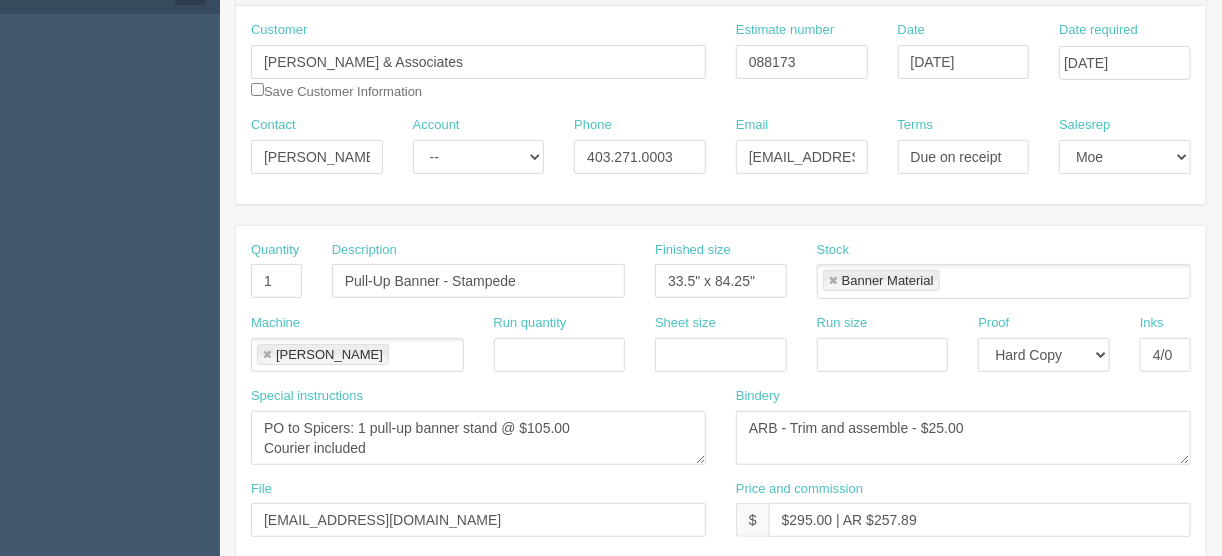 scroll, scrollTop: 320, scrollLeft: 0, axis: vertical 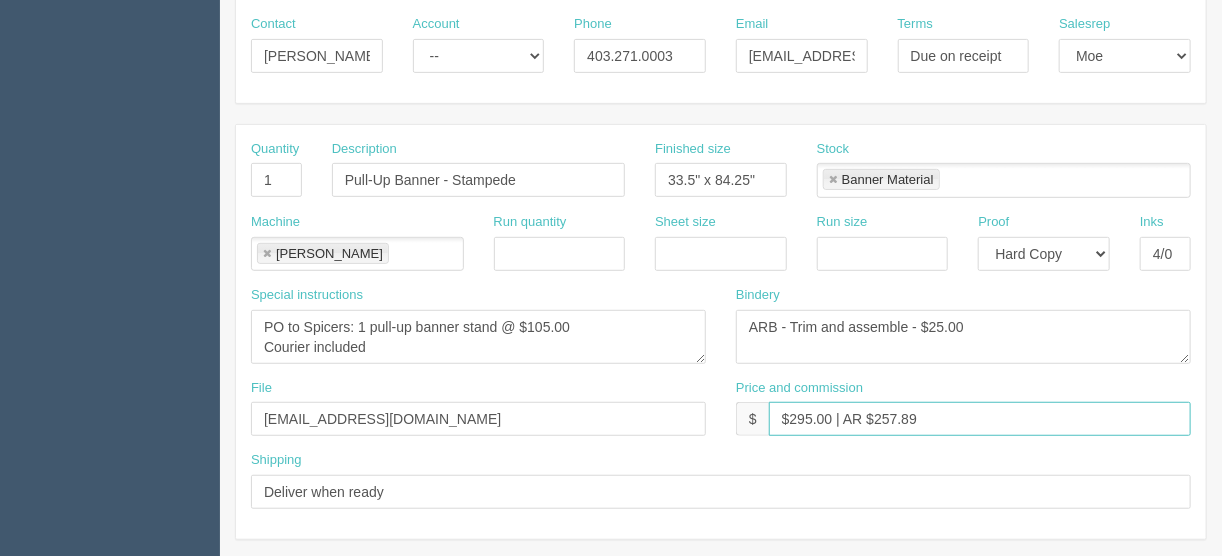 drag, startPoint x: 935, startPoint y: 413, endPoint x: 876, endPoint y: 412, distance: 59.008472 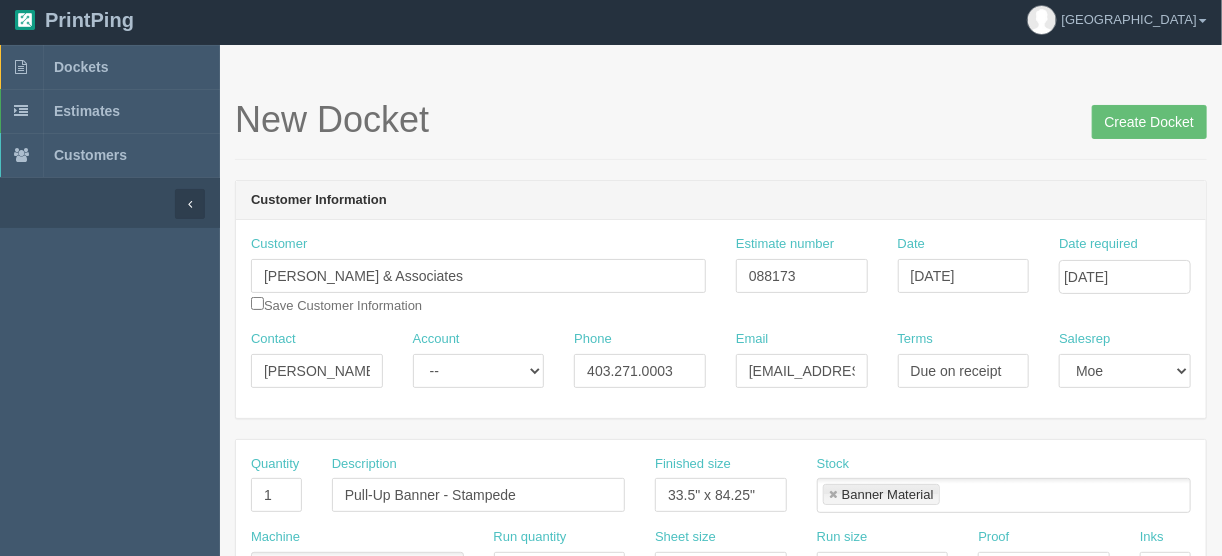 scroll, scrollTop: 0, scrollLeft: 0, axis: both 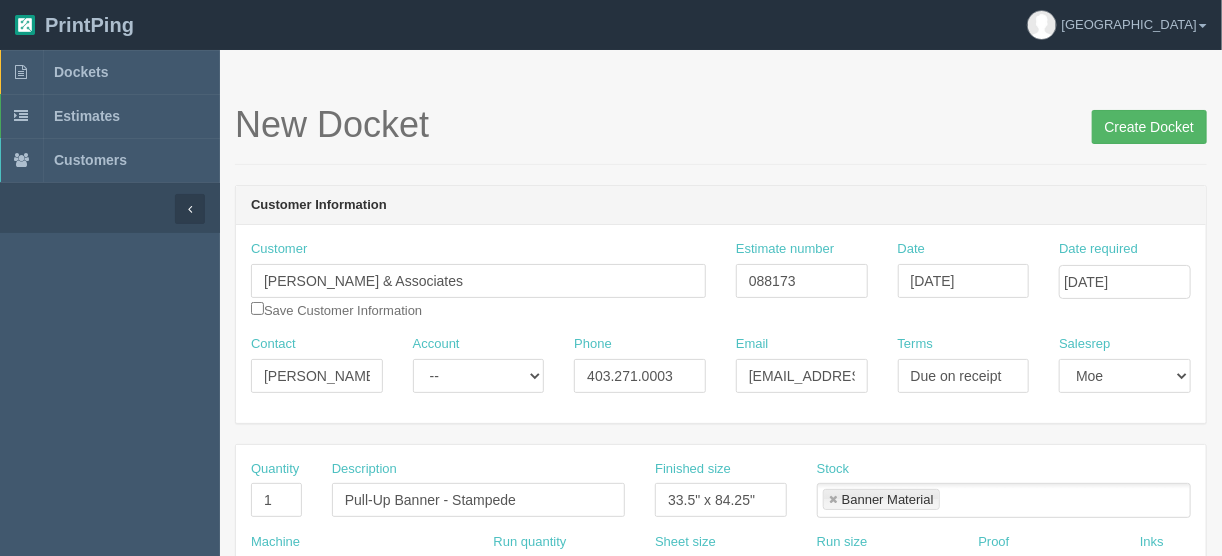 type on "$295.00 | AR $108.35" 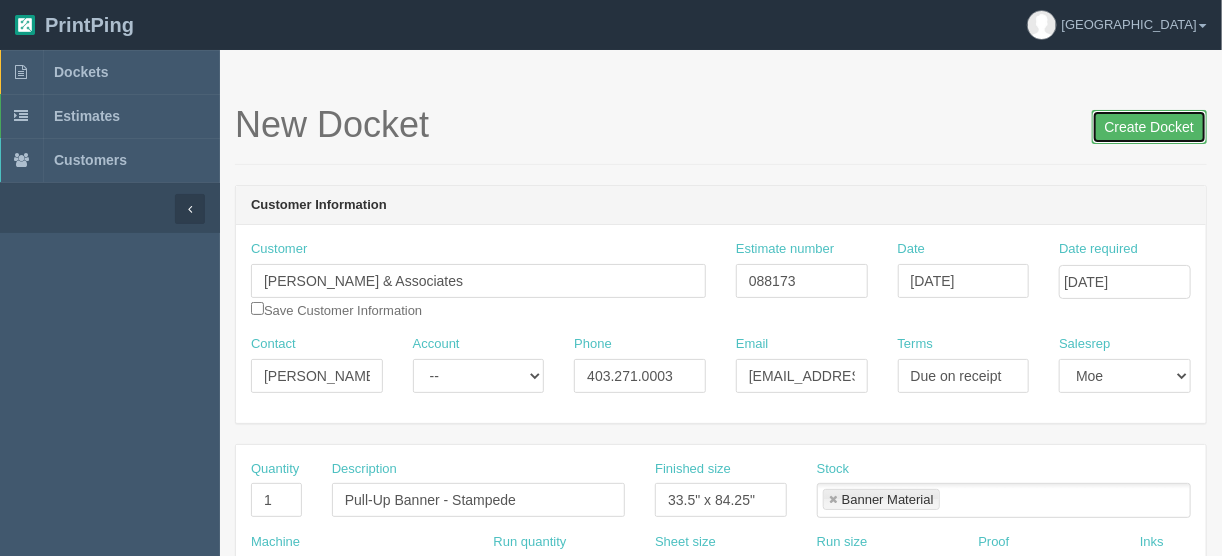 click on "Create Docket" at bounding box center [1149, 127] 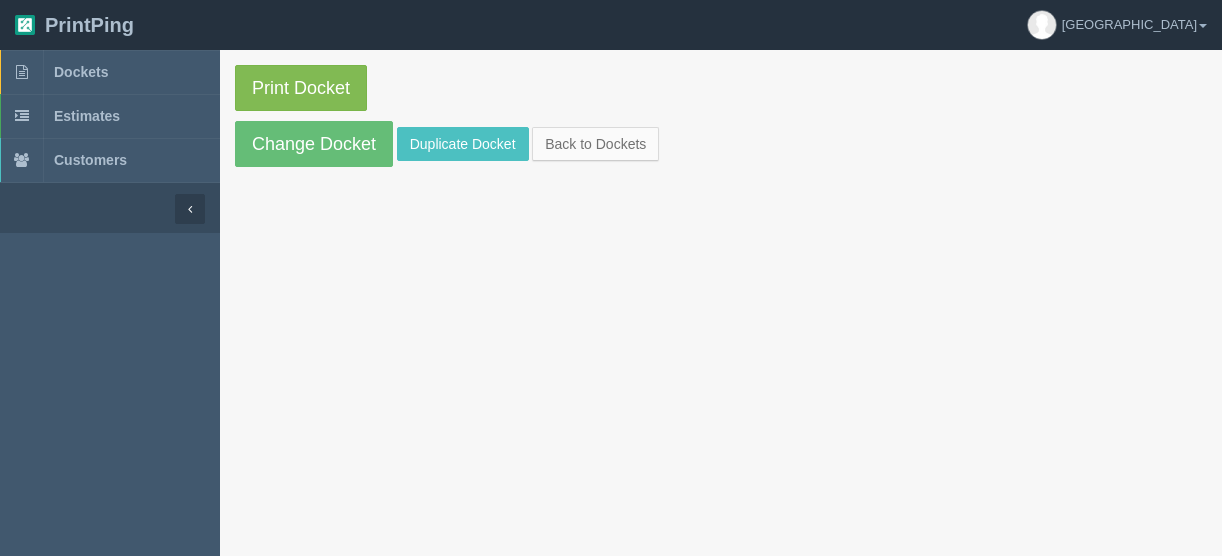 scroll, scrollTop: 0, scrollLeft: 0, axis: both 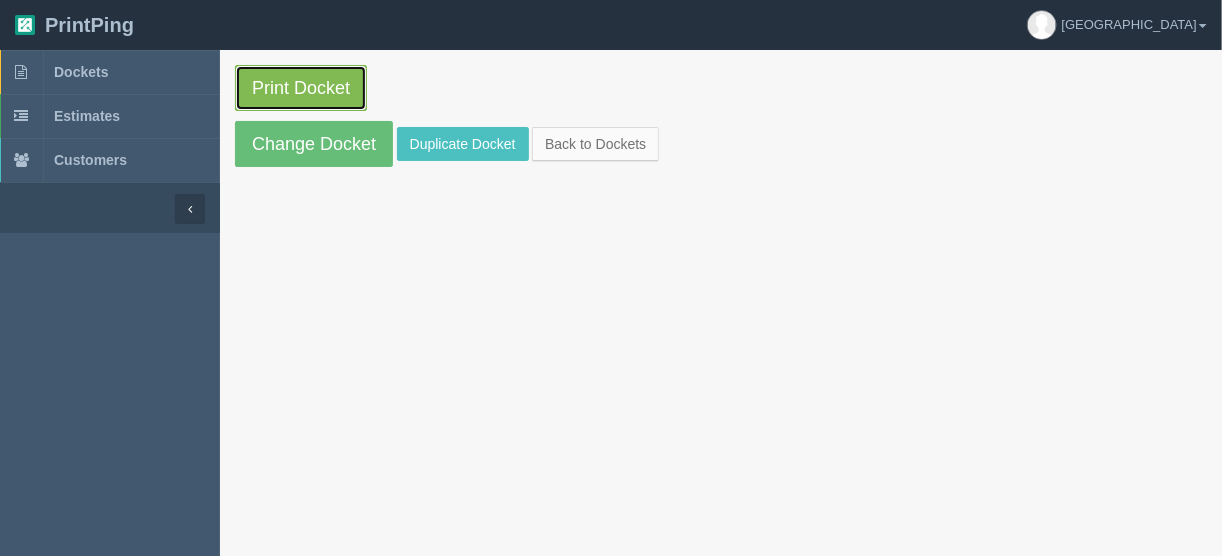 click on "Print Docket" at bounding box center (301, 88) 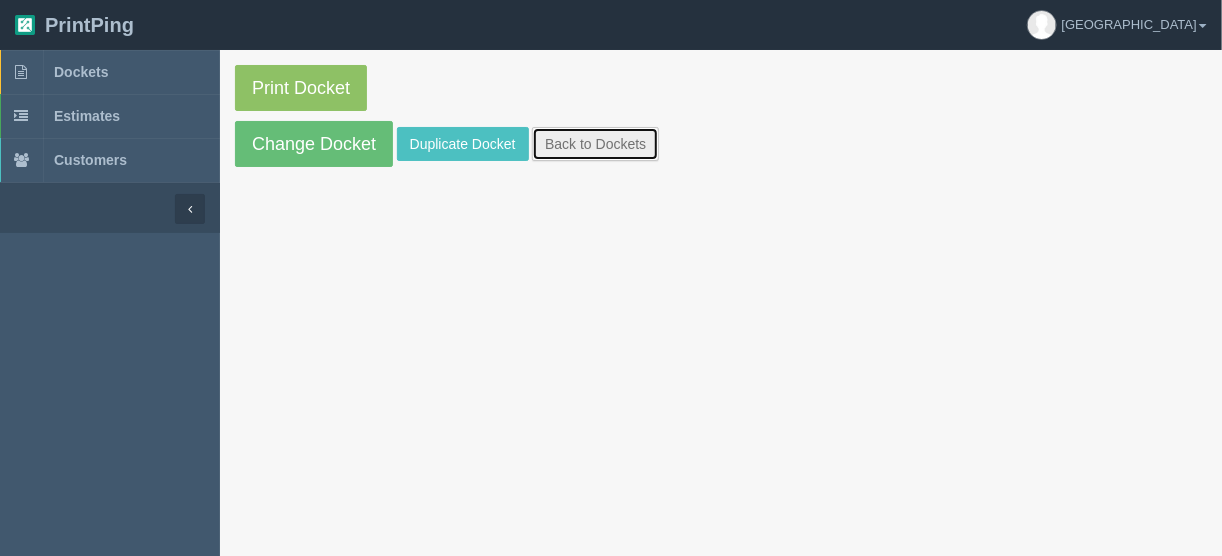click on "Back to Dockets" at bounding box center (595, 144) 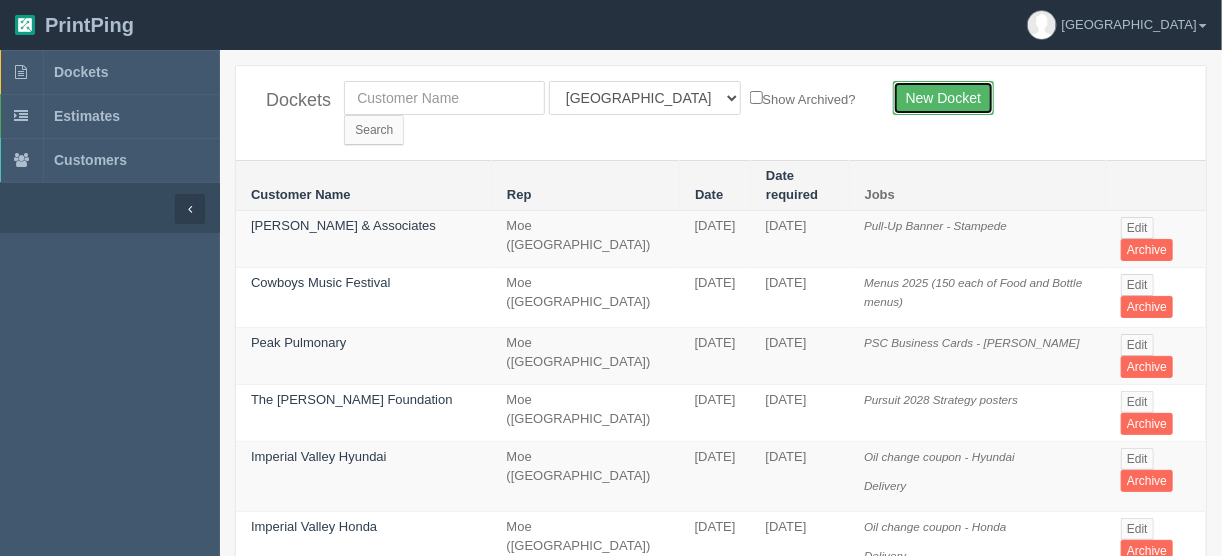 click on "New Docket" at bounding box center (943, 98) 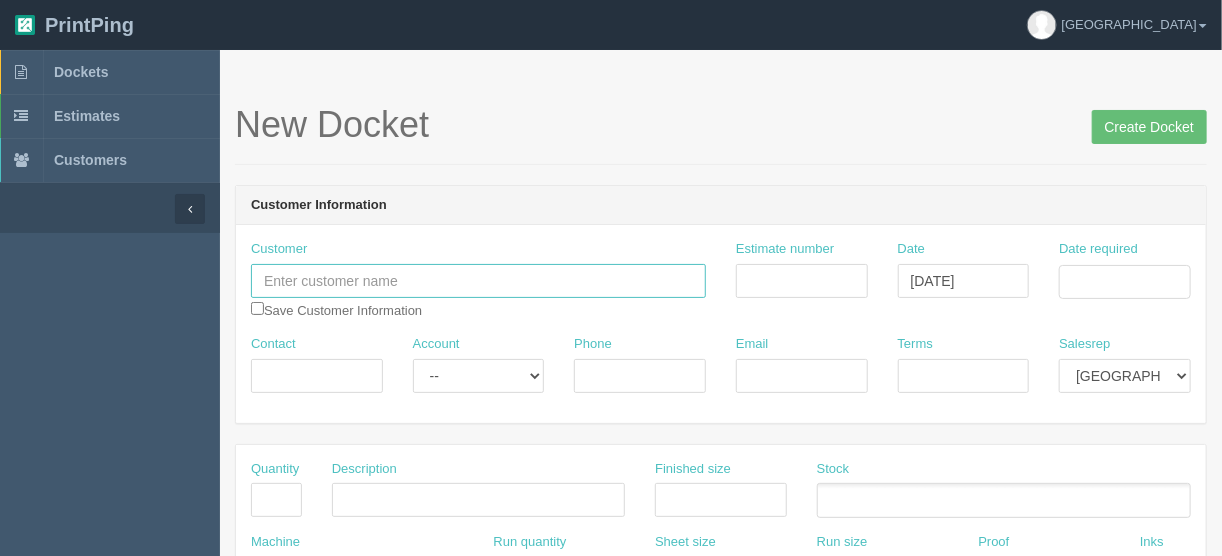 click at bounding box center [478, 281] 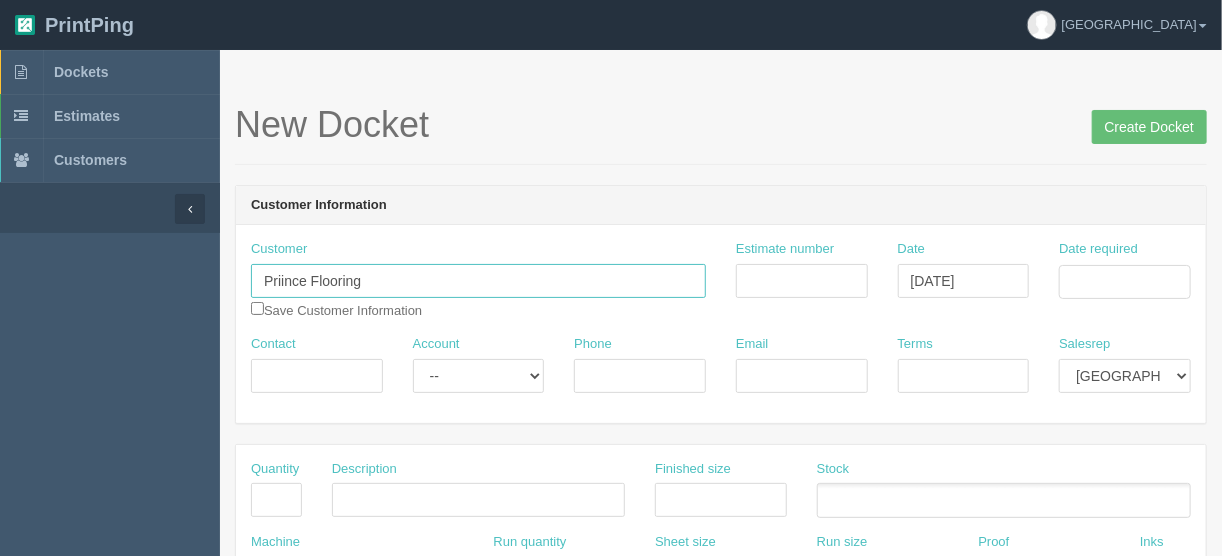 type on "Priince Flooring" 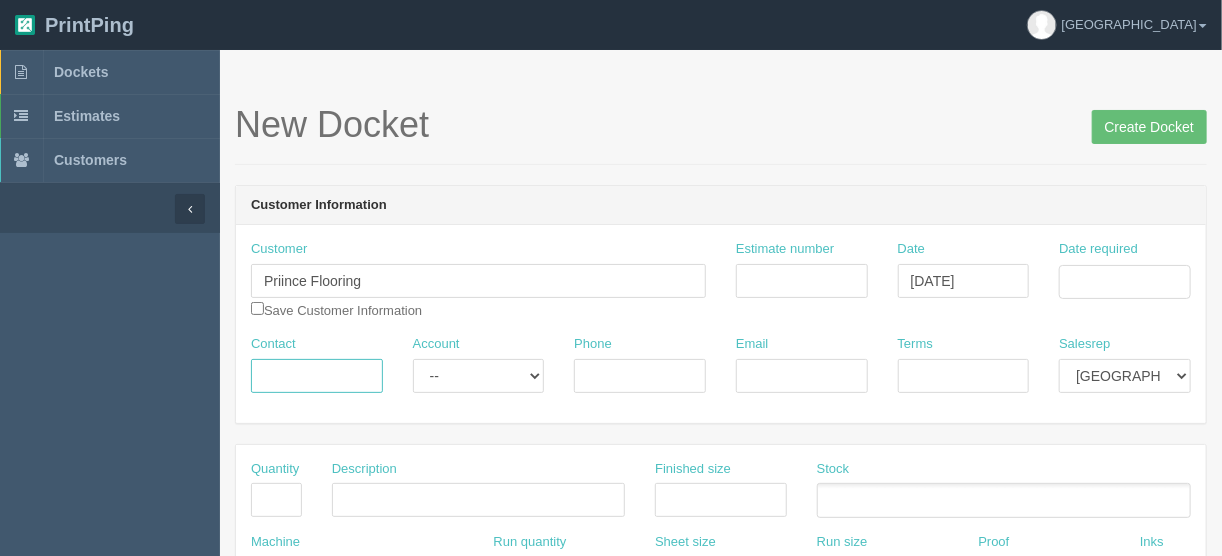 click on "Contact" at bounding box center [317, 376] 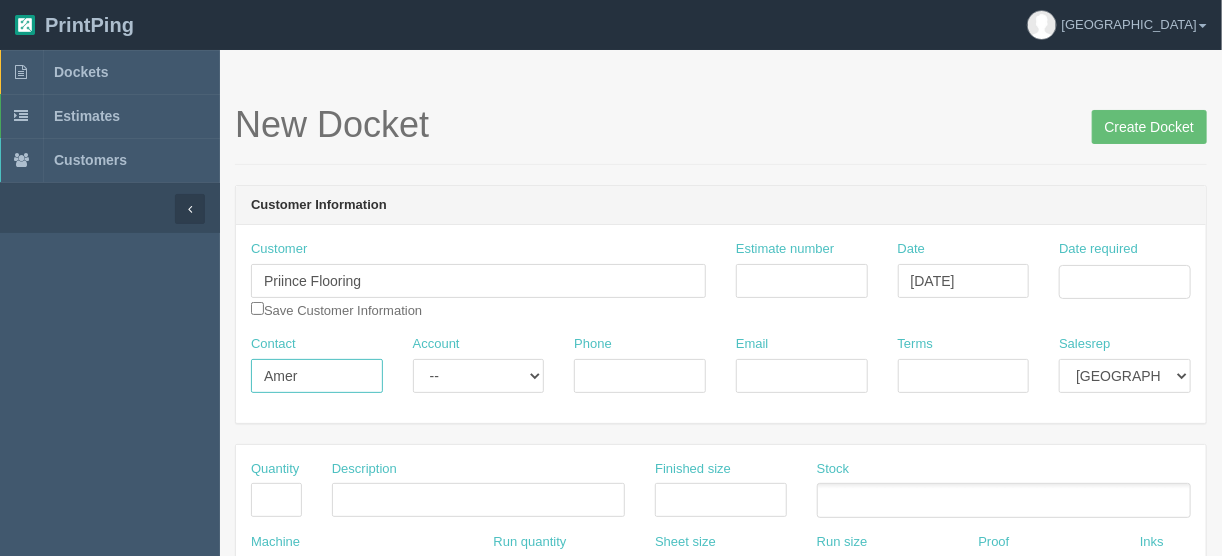 type on "Amer" 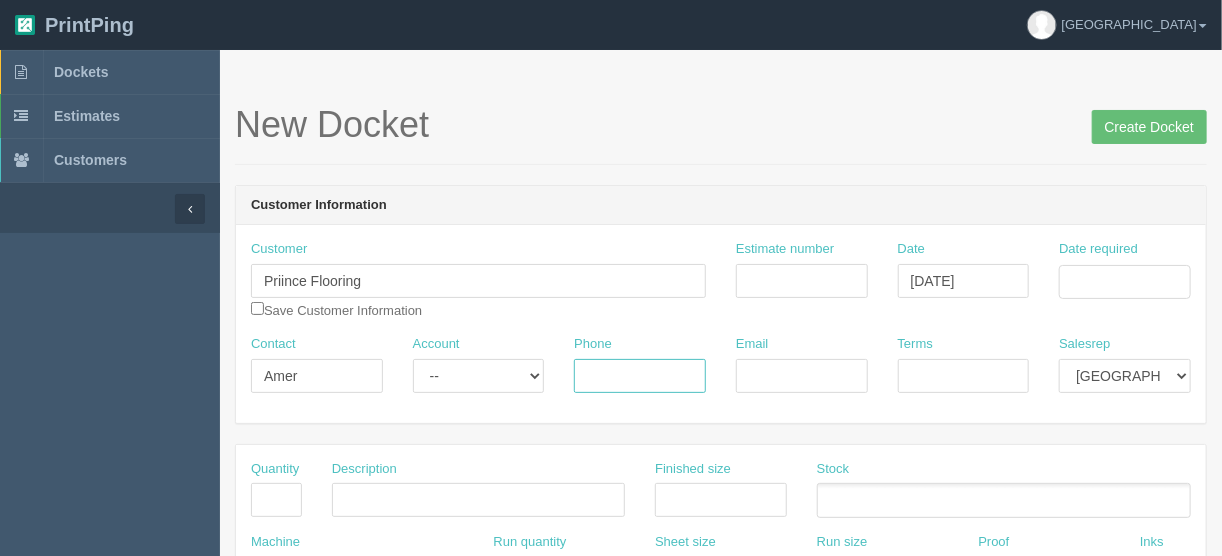 drag, startPoint x: 581, startPoint y: 374, endPoint x: 555, endPoint y: 383, distance: 27.513634 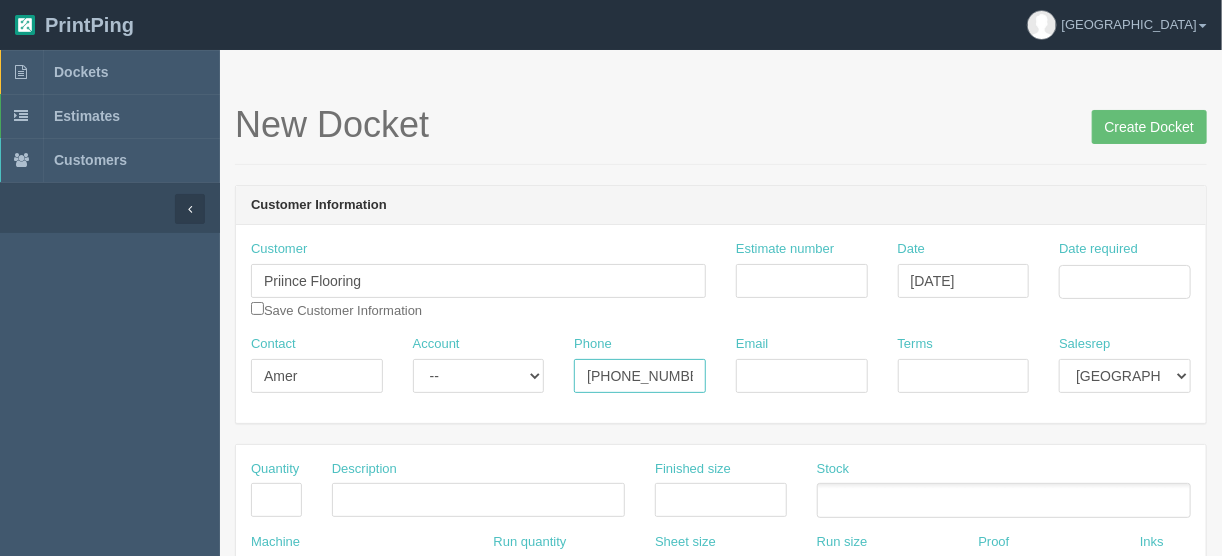 type on "[PHONE_NUMBER]" 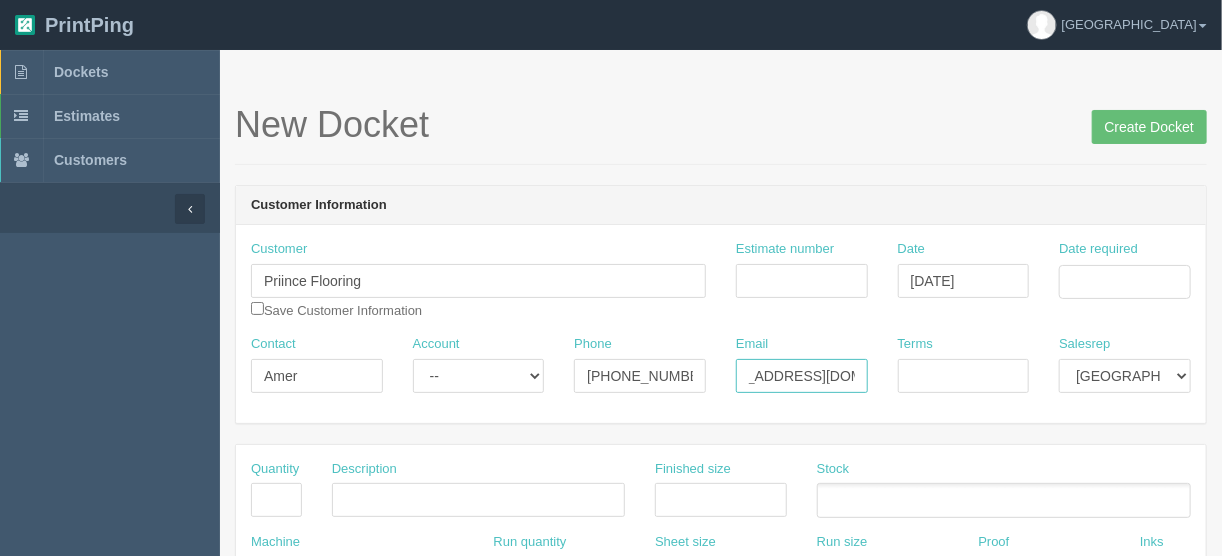 scroll, scrollTop: 0, scrollLeft: 67, axis: horizontal 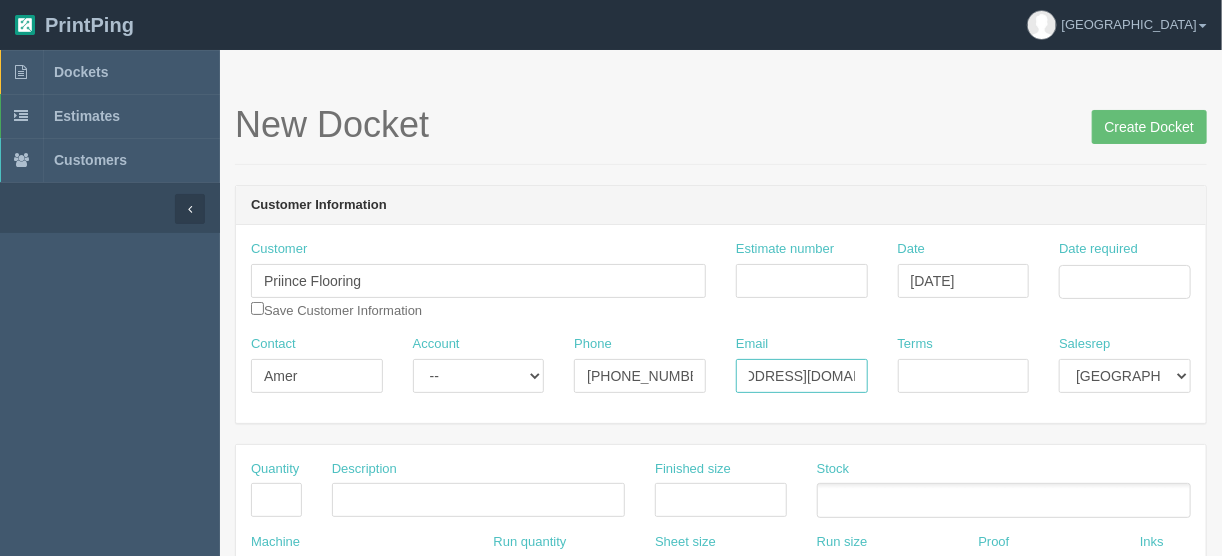 type on "[EMAIL_ADDRESS][DOMAIN_NAME]" 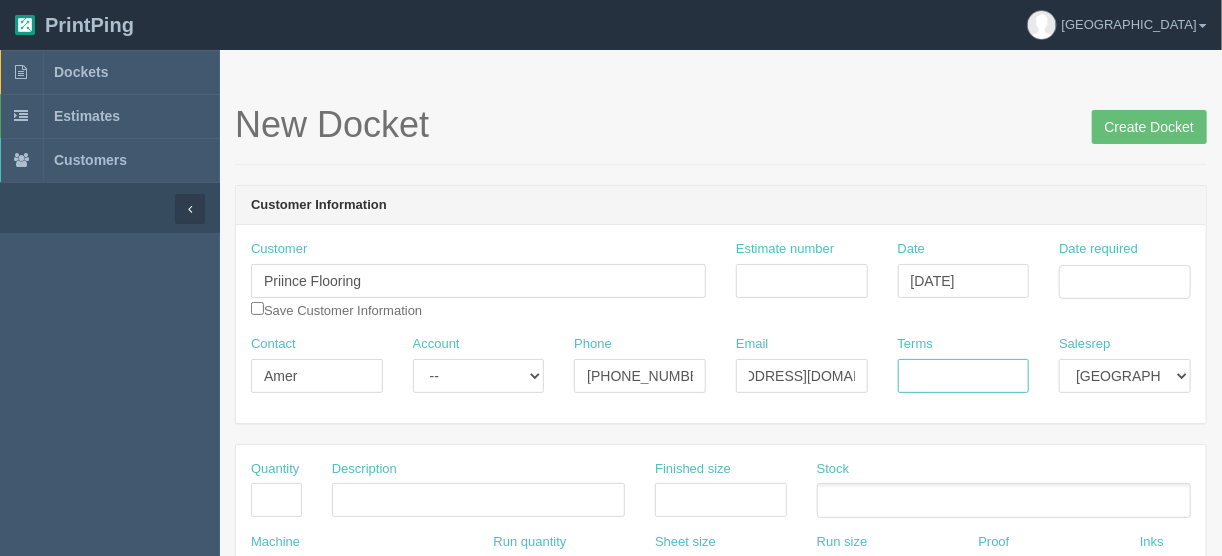 click on "Terms" at bounding box center [964, 376] 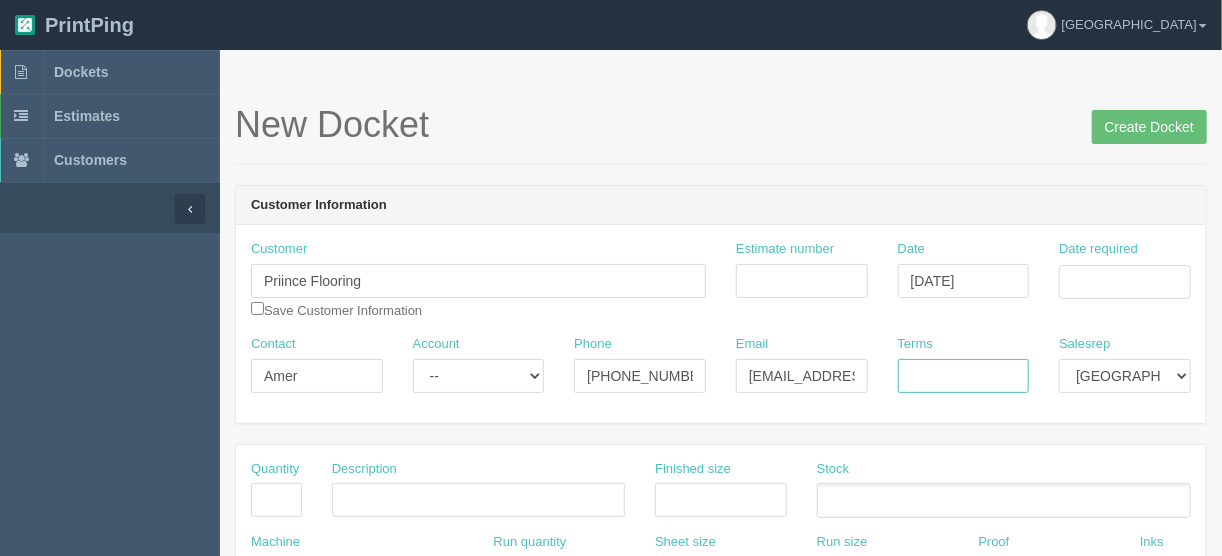 type on "COD" 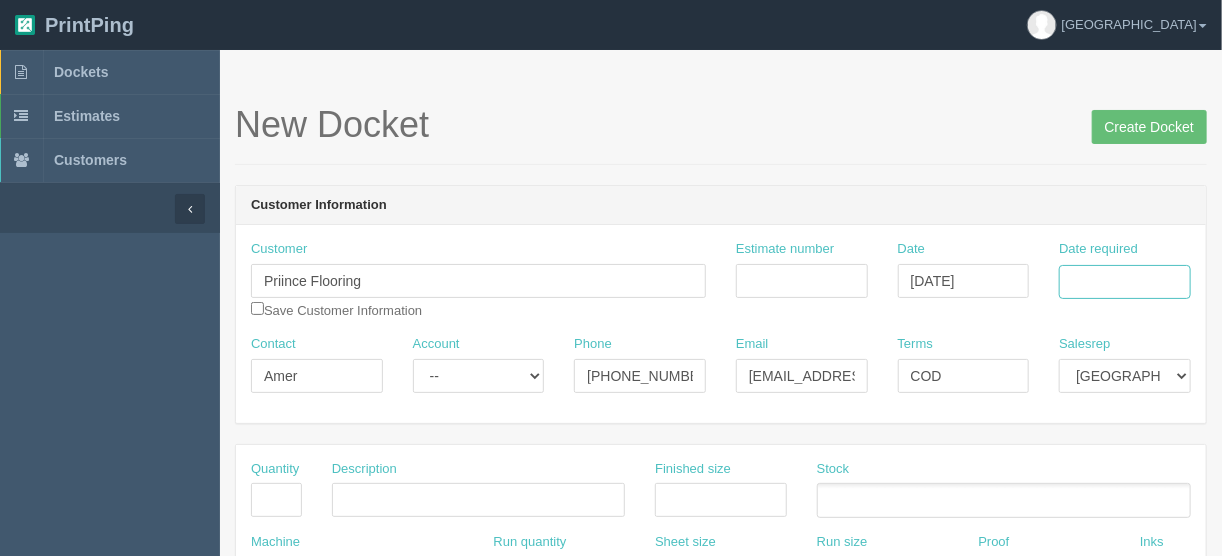 click on "Date required" at bounding box center [1125, 282] 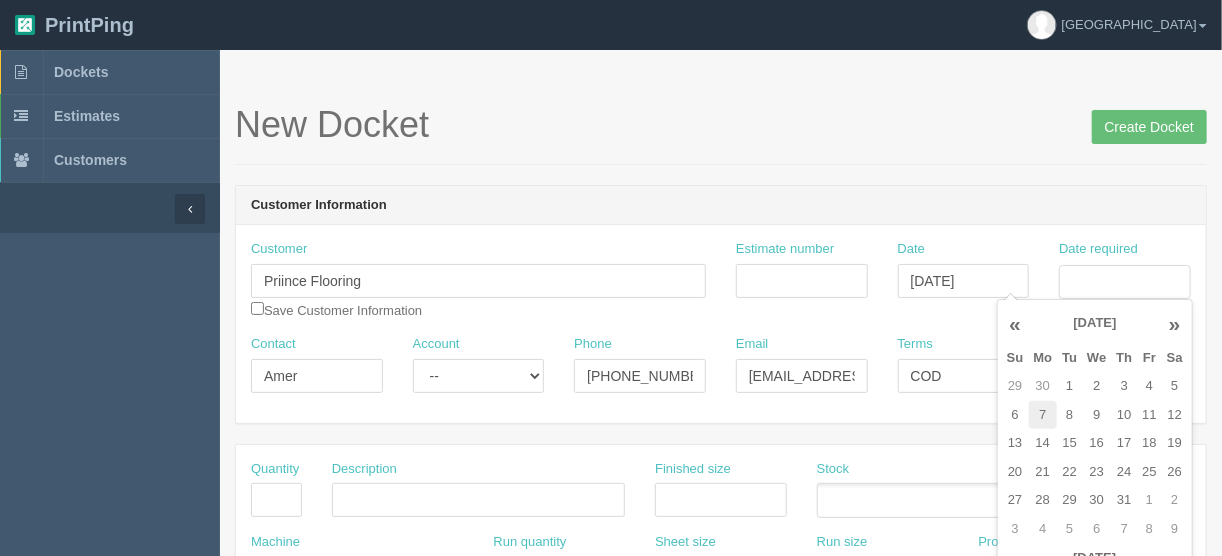click on "7" at bounding box center (1043, 415) 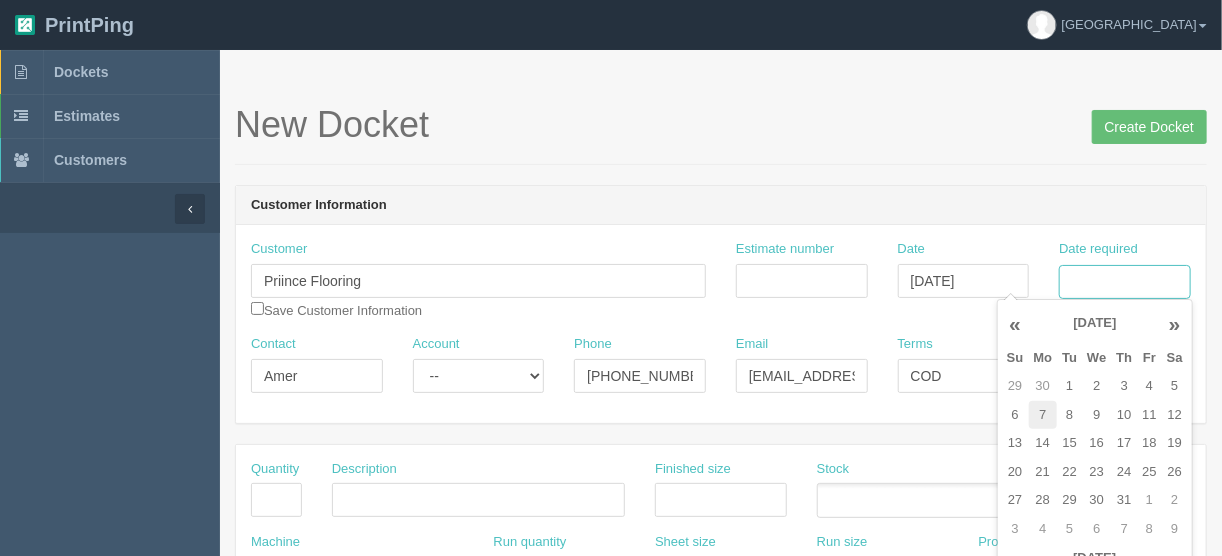 type on "[DATE]" 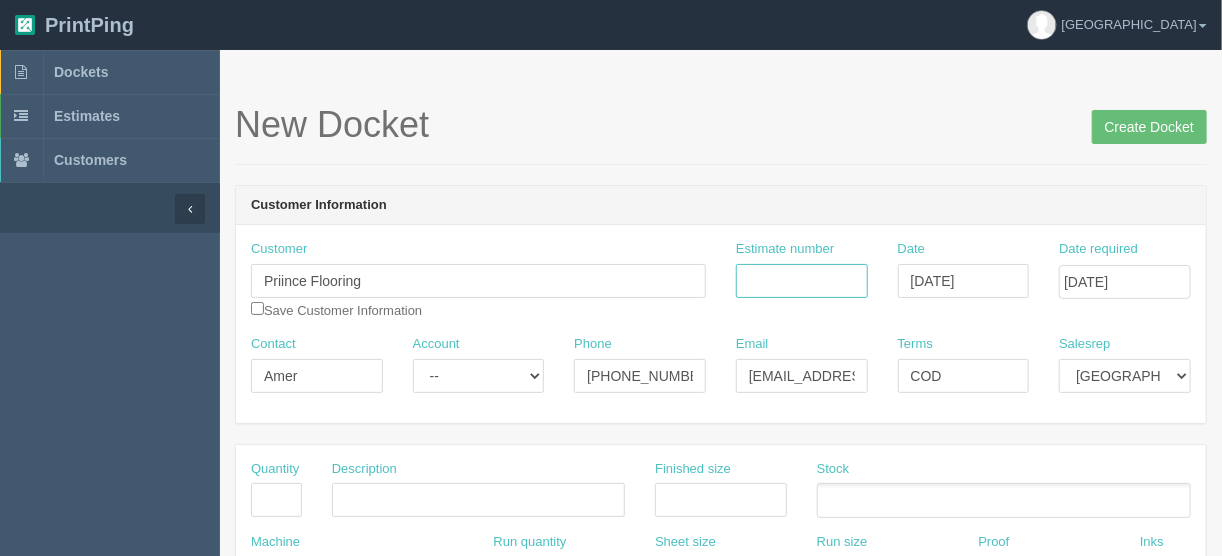 click on "Estimate number" at bounding box center [802, 281] 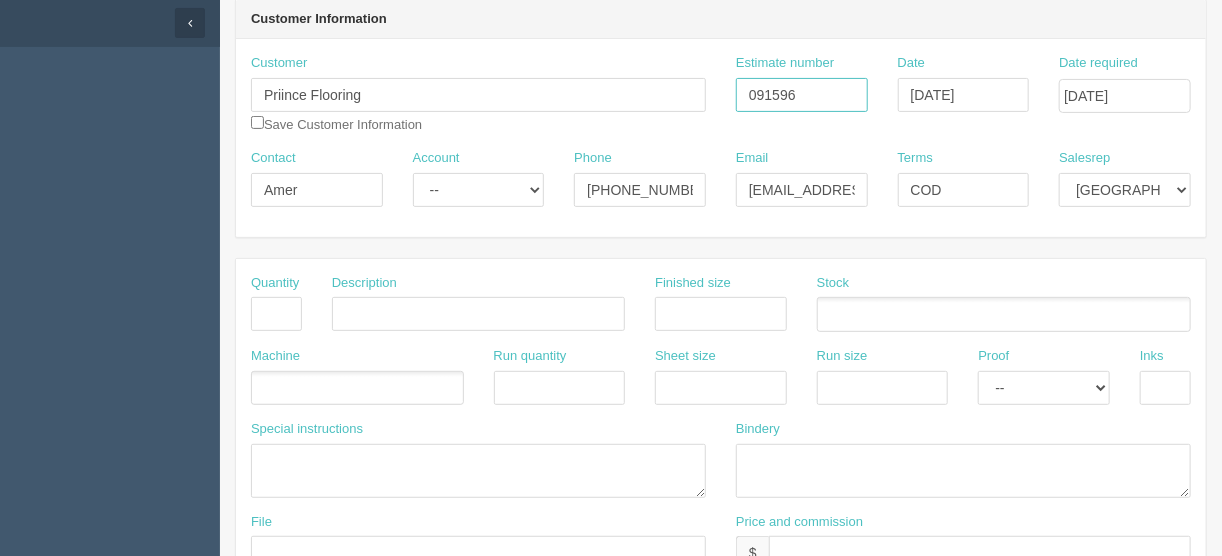 scroll, scrollTop: 240, scrollLeft: 0, axis: vertical 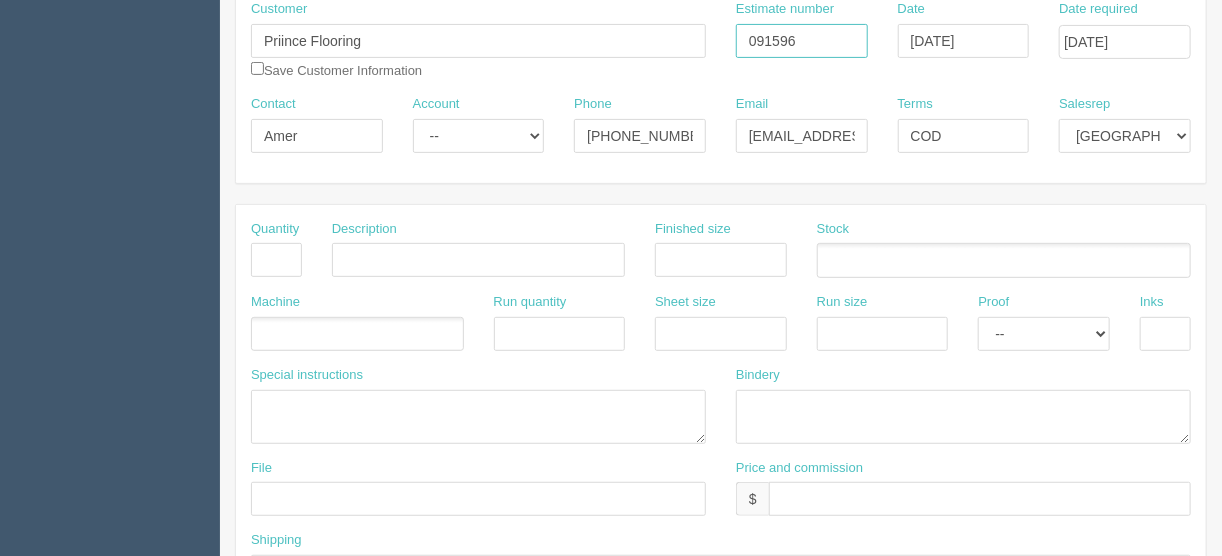 type on "091596" 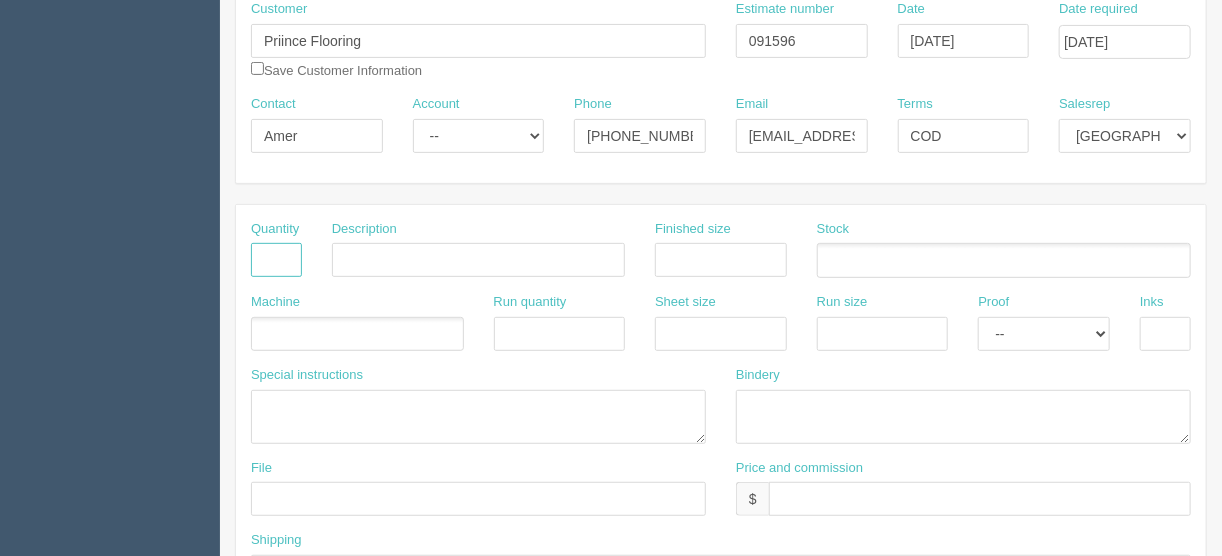 click at bounding box center (276, 260) 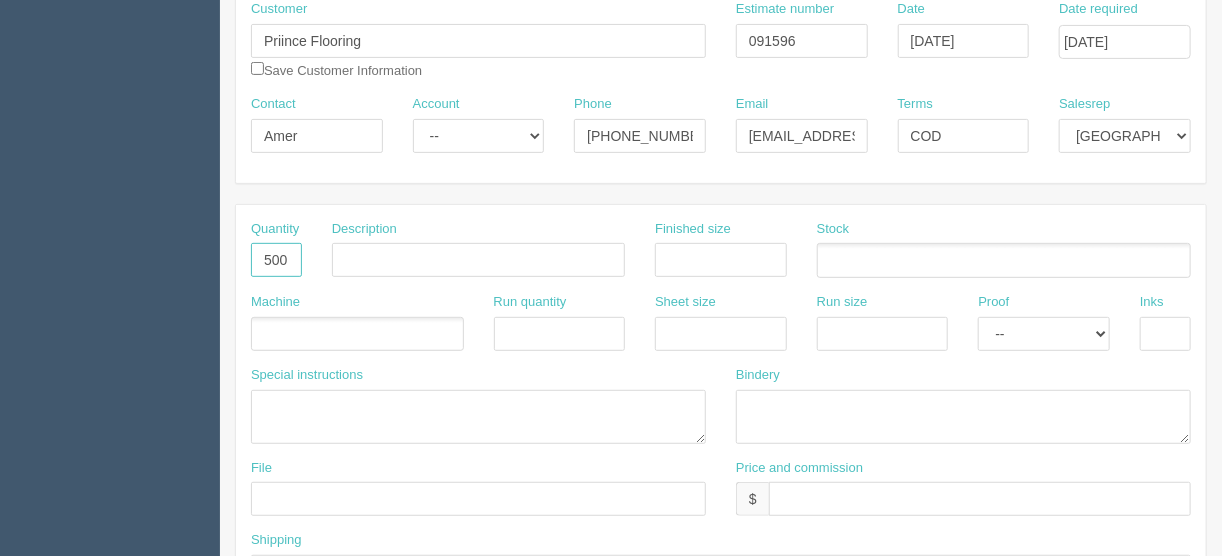 type on "500" 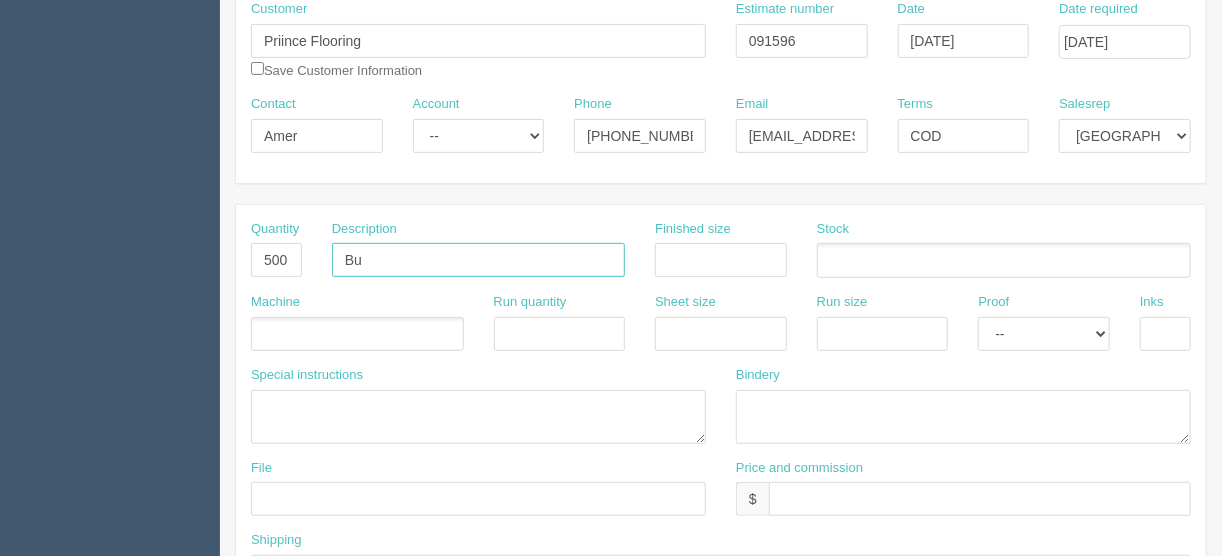type on "Business cards" 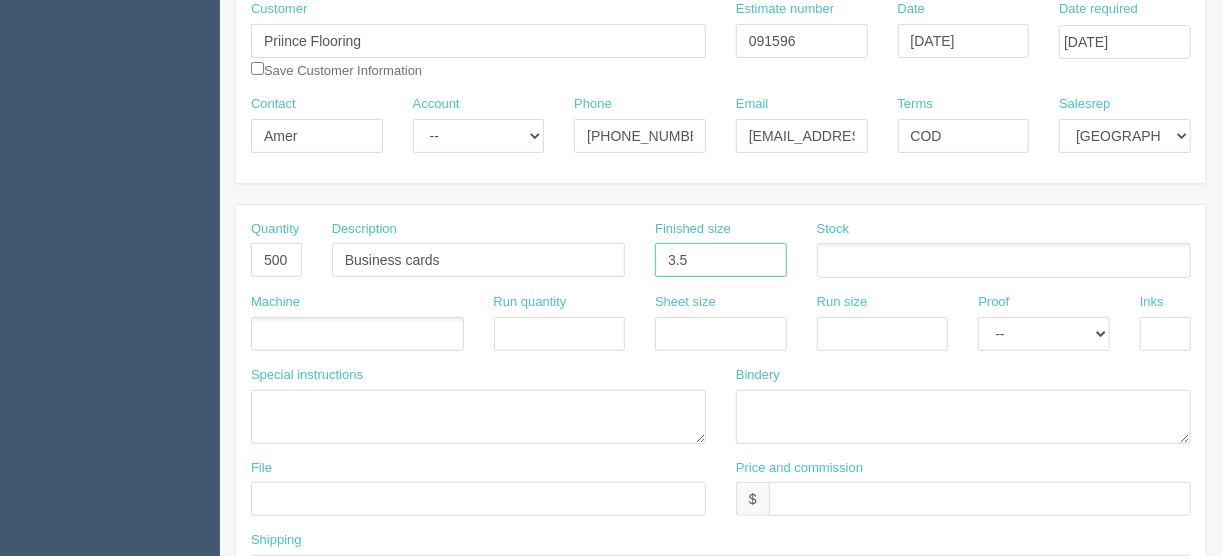 click on "3.5" at bounding box center [721, 260] 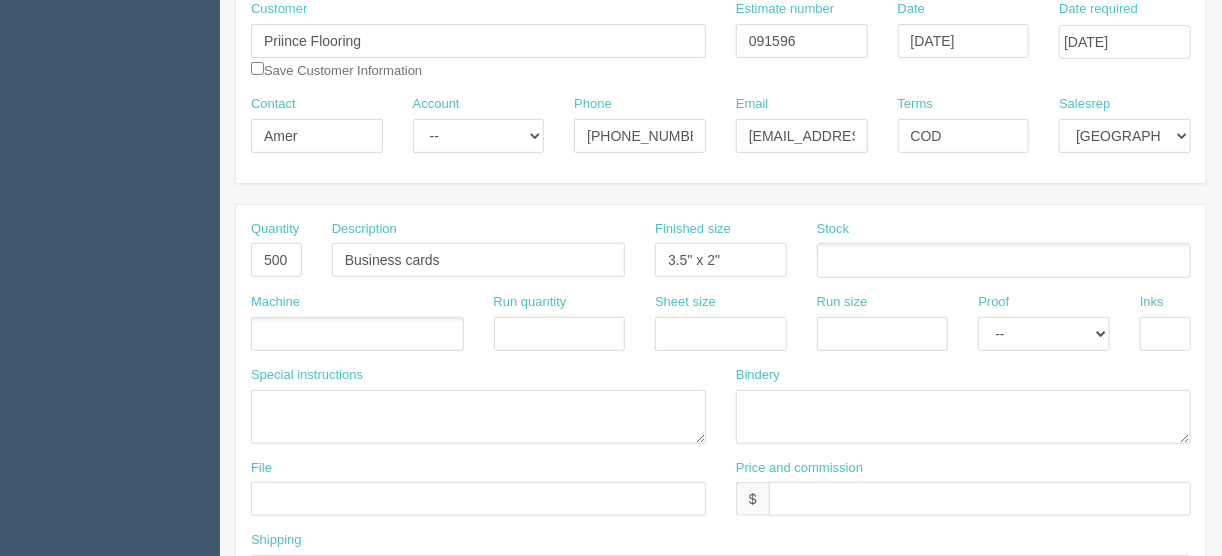 click at bounding box center (1004, 260) 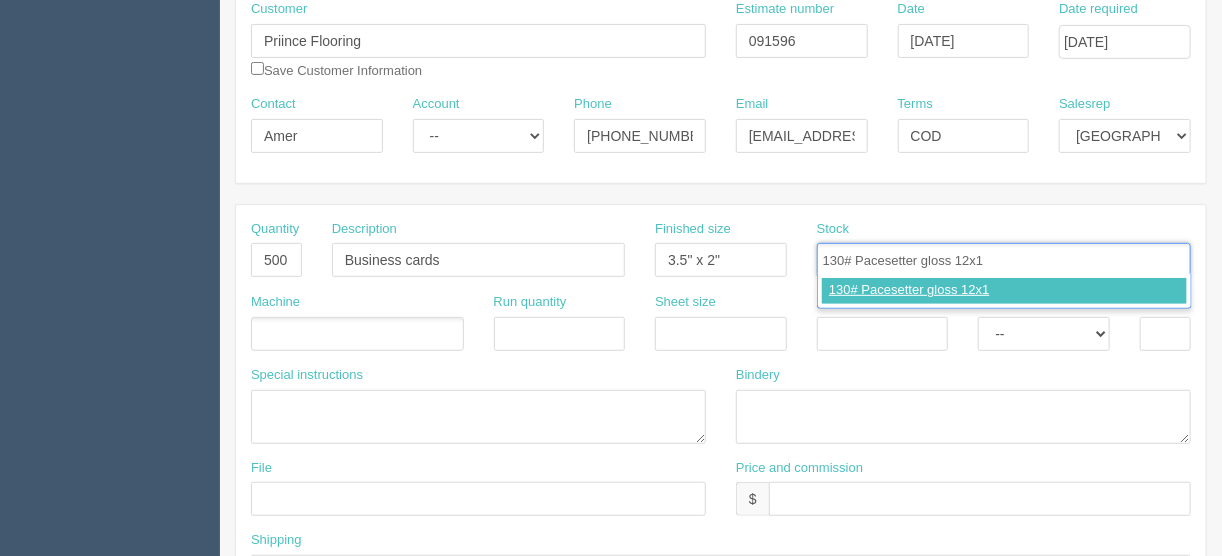 type on "130# Pacesetter gloss 12x18" 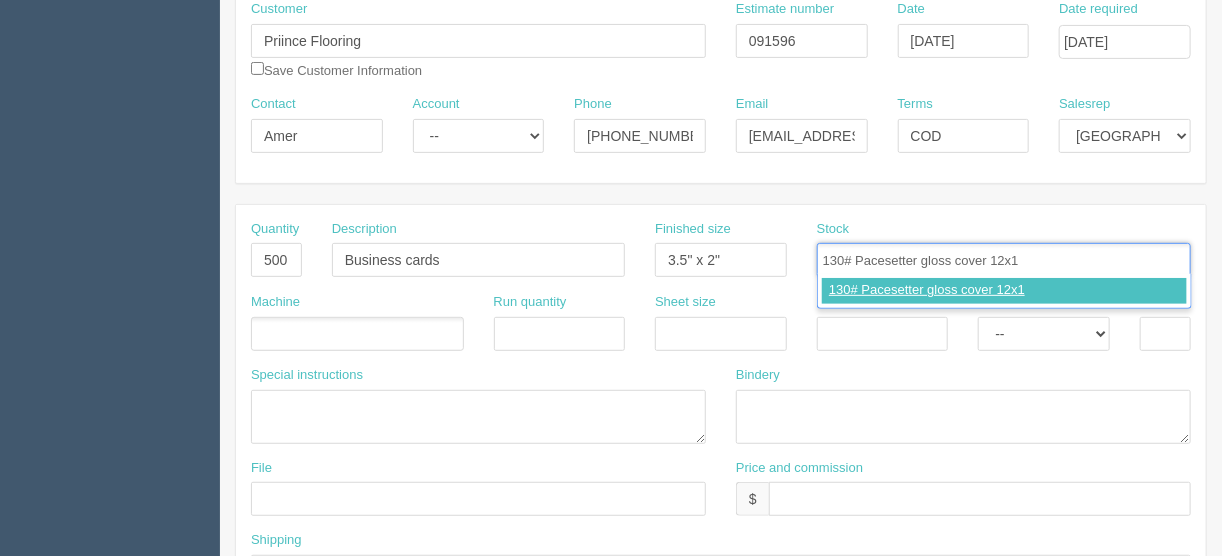 type on "130# Pacesetter gloss cover 12x18" 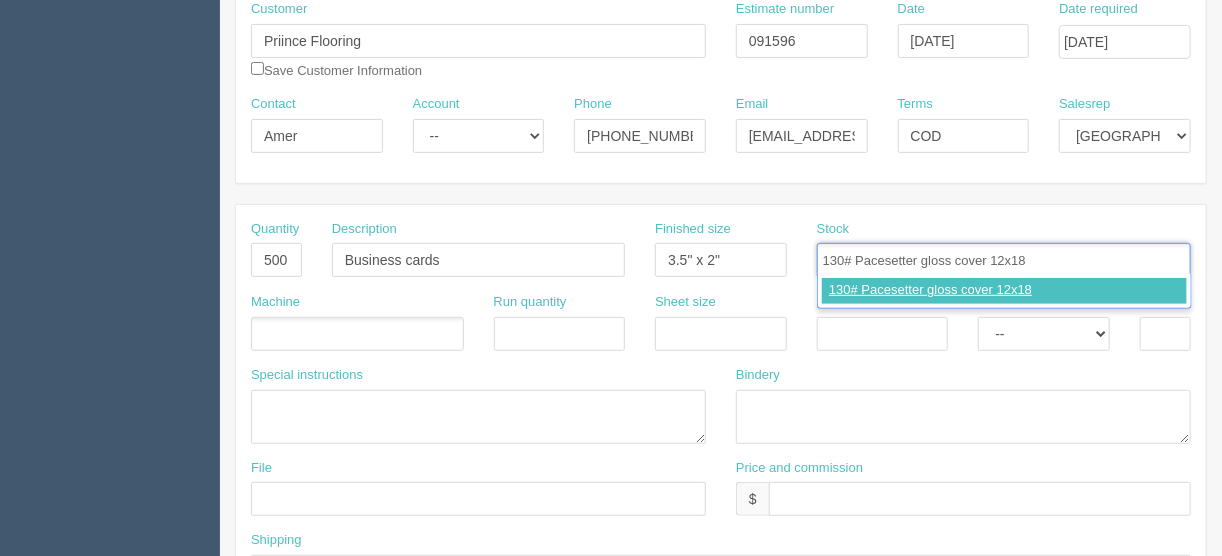 type 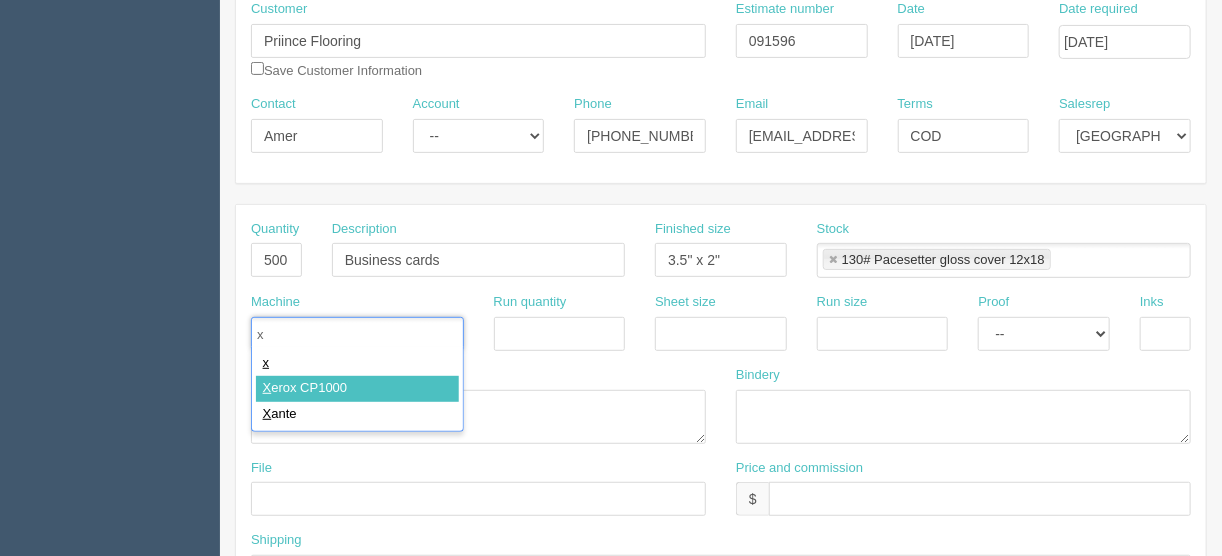 type on "x" 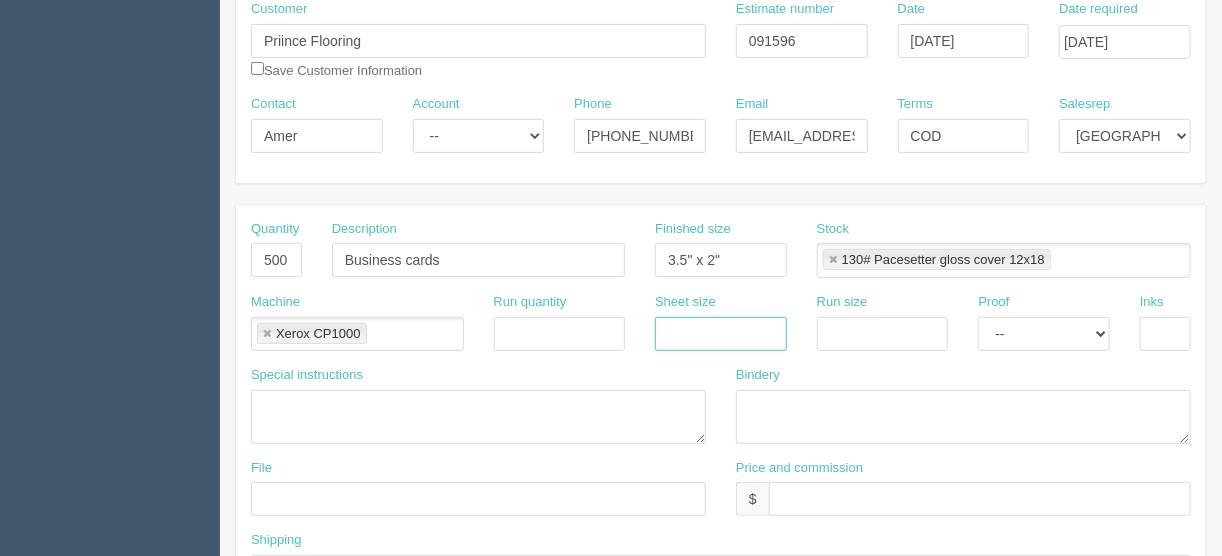 drag, startPoint x: 689, startPoint y: 327, endPoint x: 709, endPoint y: 337, distance: 22.36068 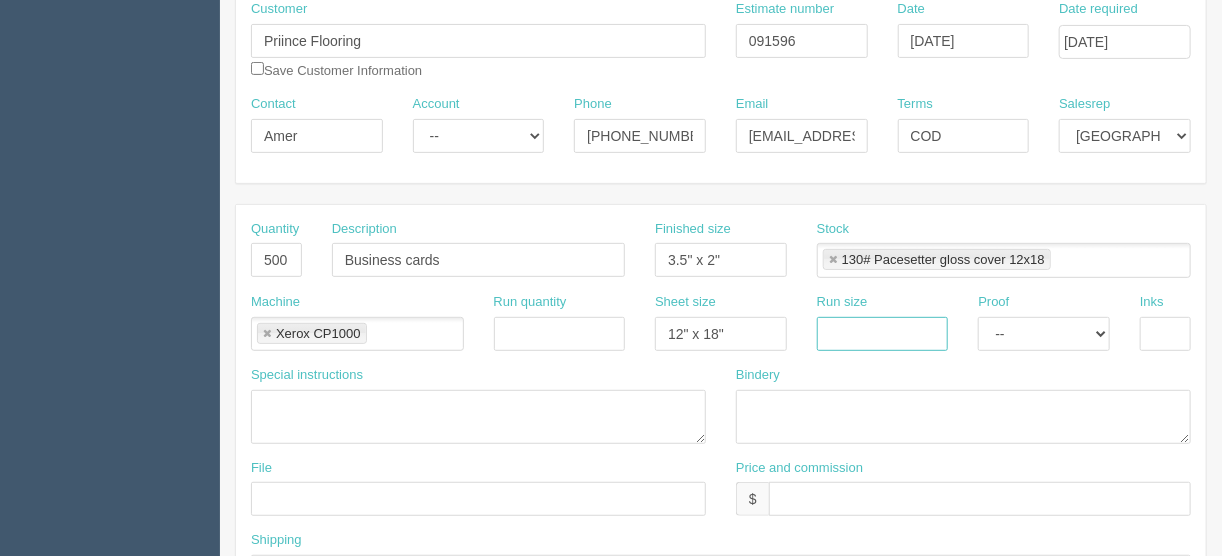 click at bounding box center (883, 334) 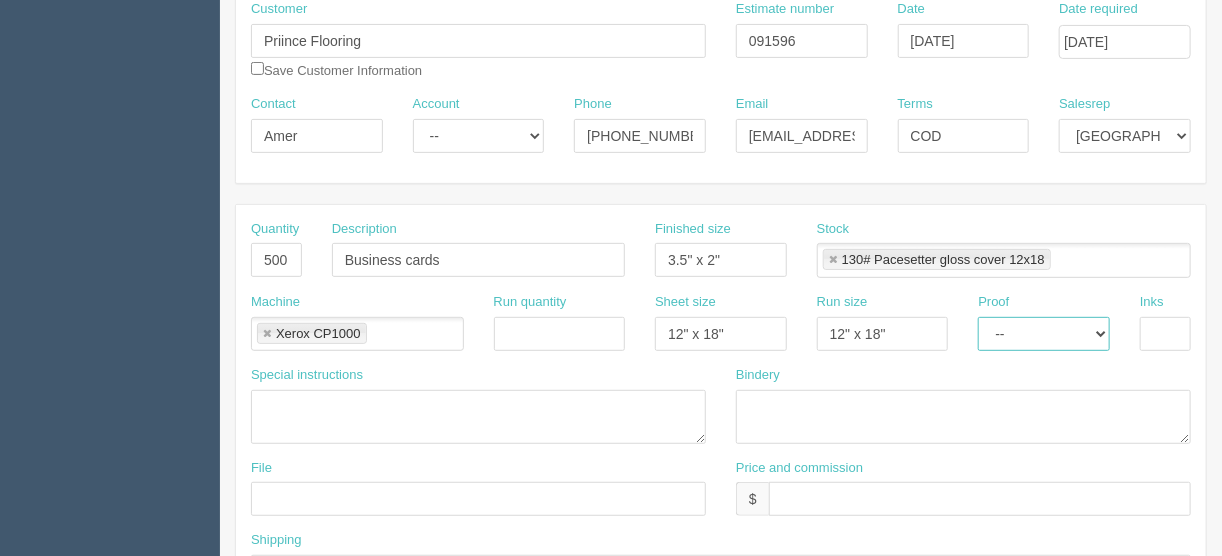 click on "--
Email
Hard Copy" at bounding box center (1044, 334) 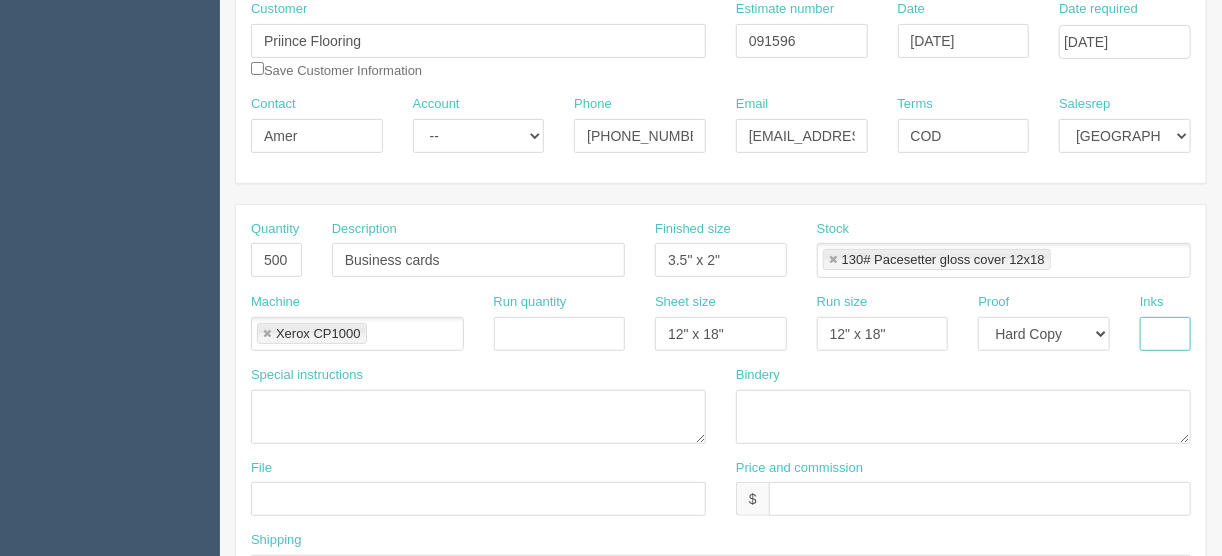 click at bounding box center [1165, 334] 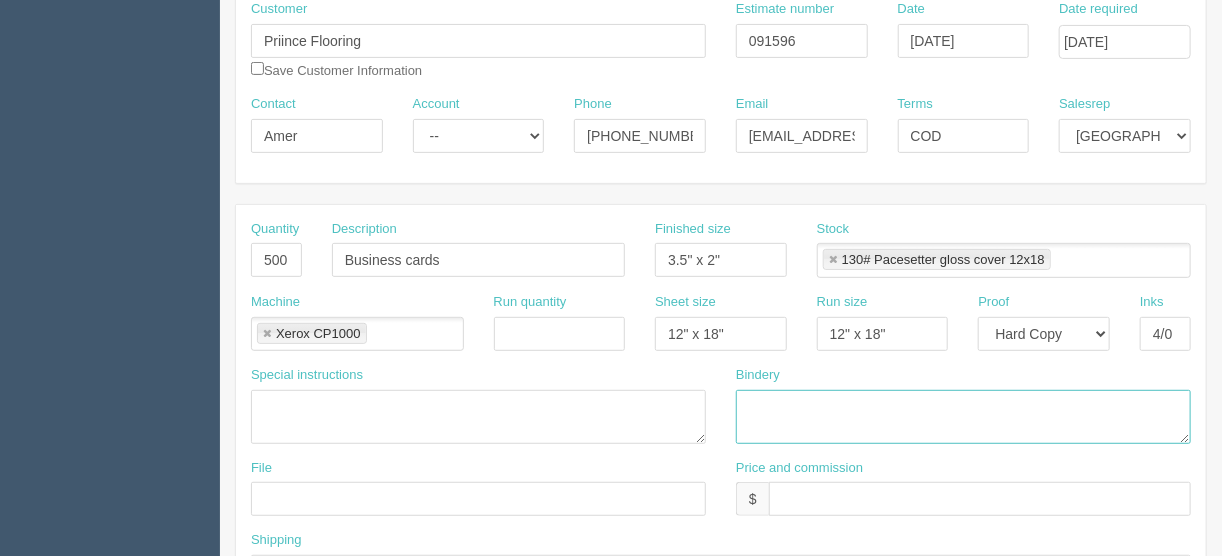 click at bounding box center [963, 417] 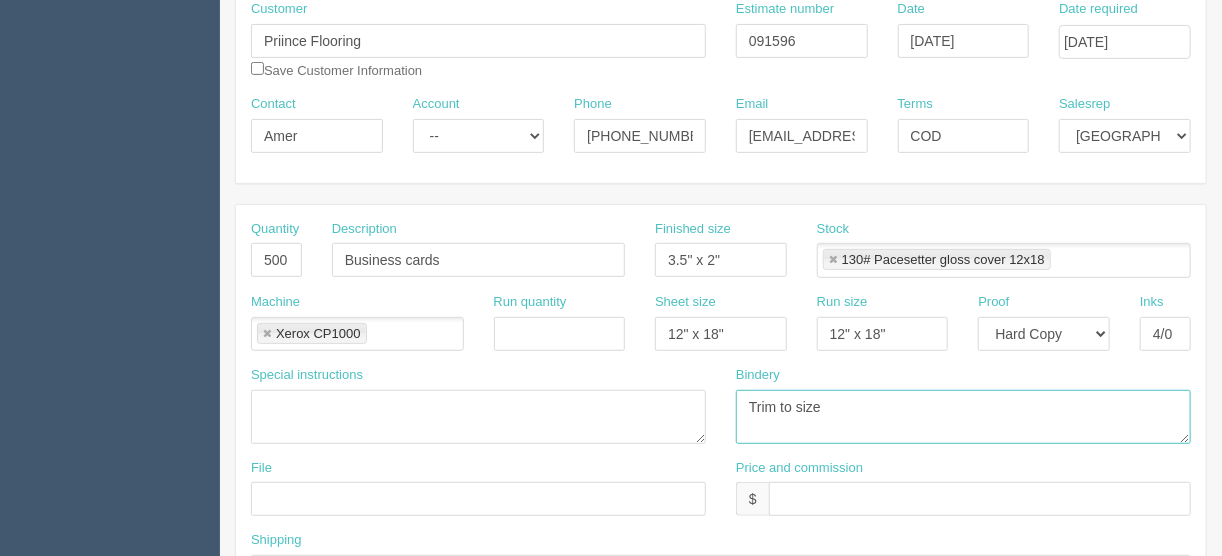 type on "Trim to size" 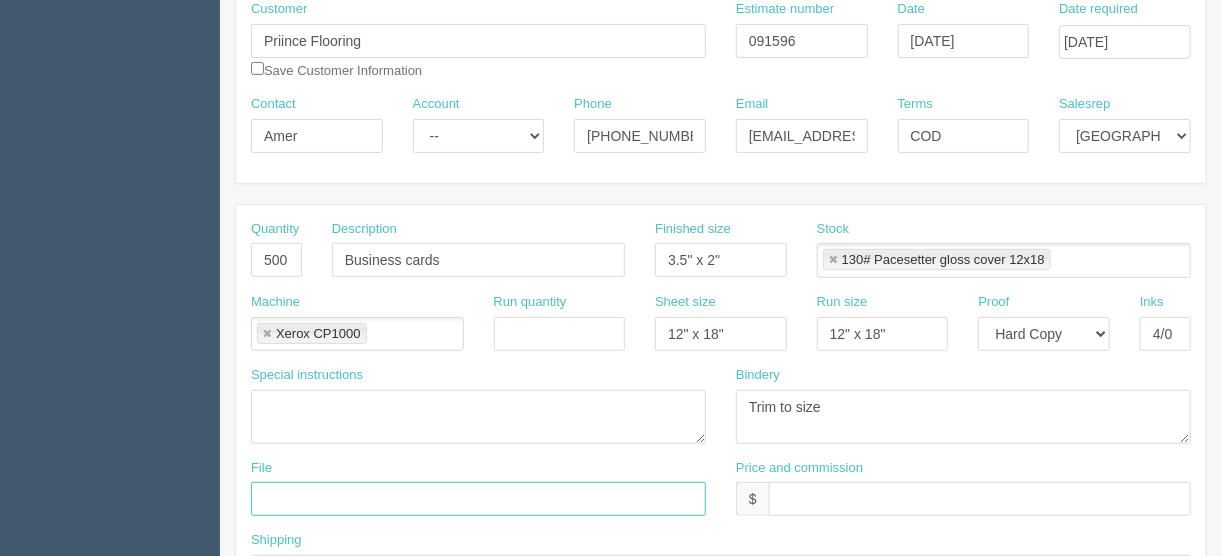 click at bounding box center [478, 499] 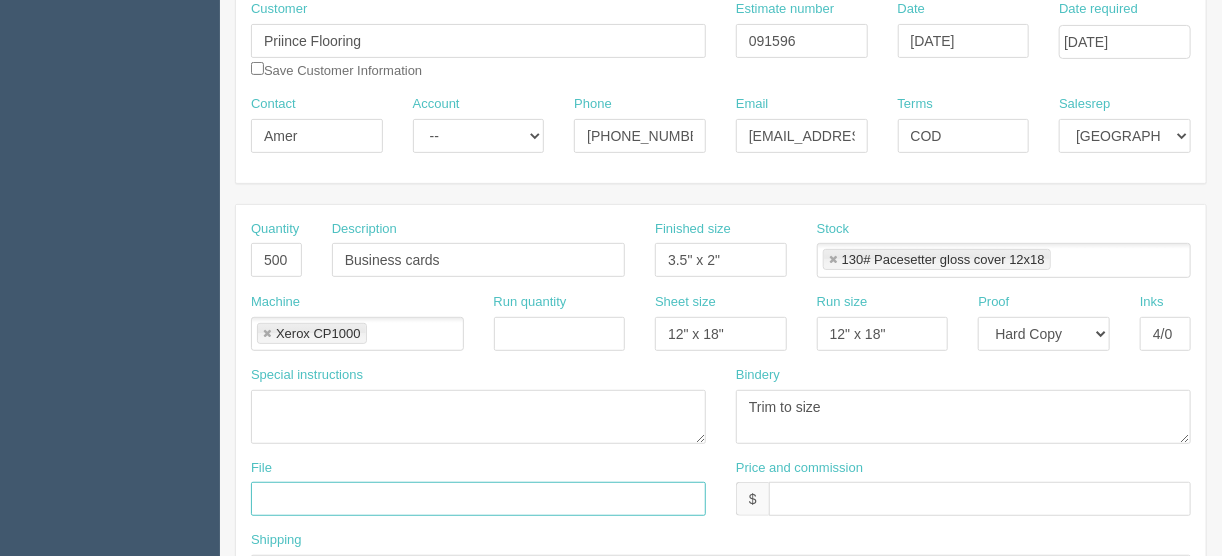 type on "Client files" 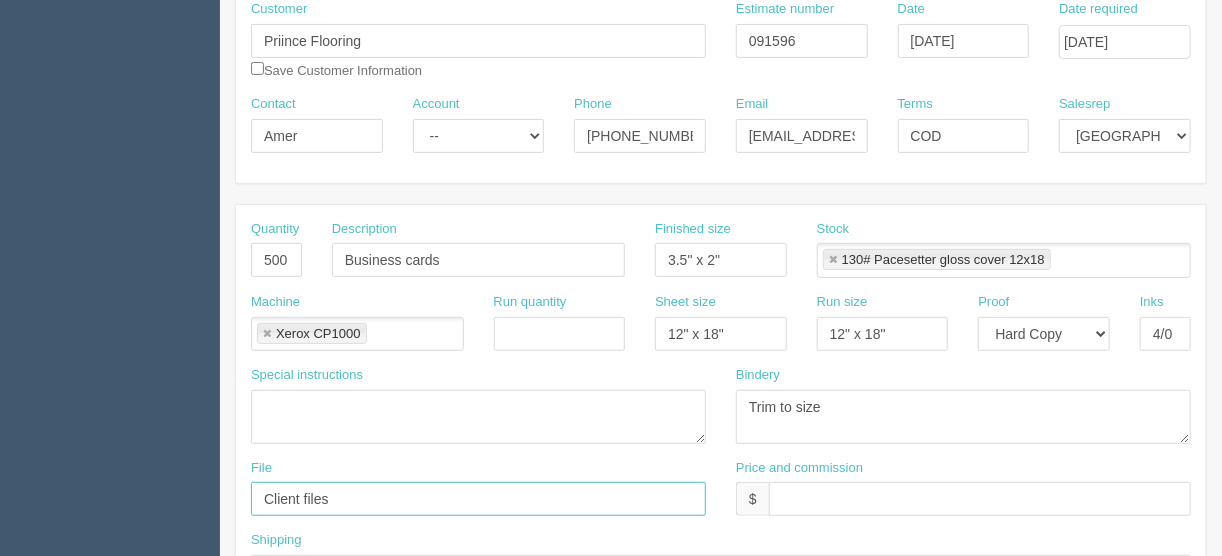 scroll, scrollTop: 560, scrollLeft: 0, axis: vertical 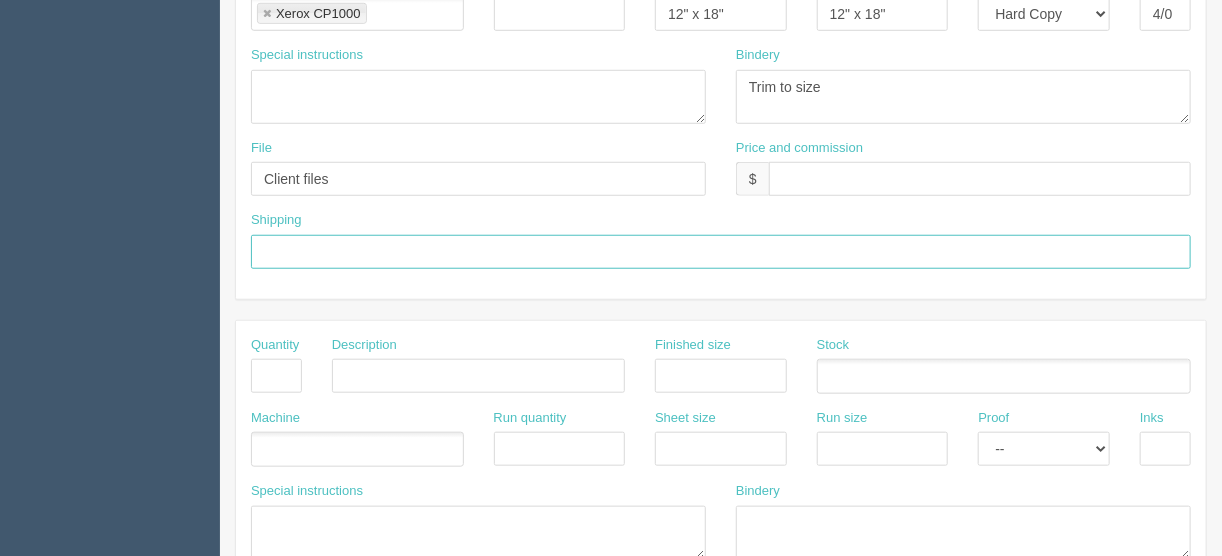 drag, startPoint x: 288, startPoint y: 250, endPoint x: 310, endPoint y: 250, distance: 22 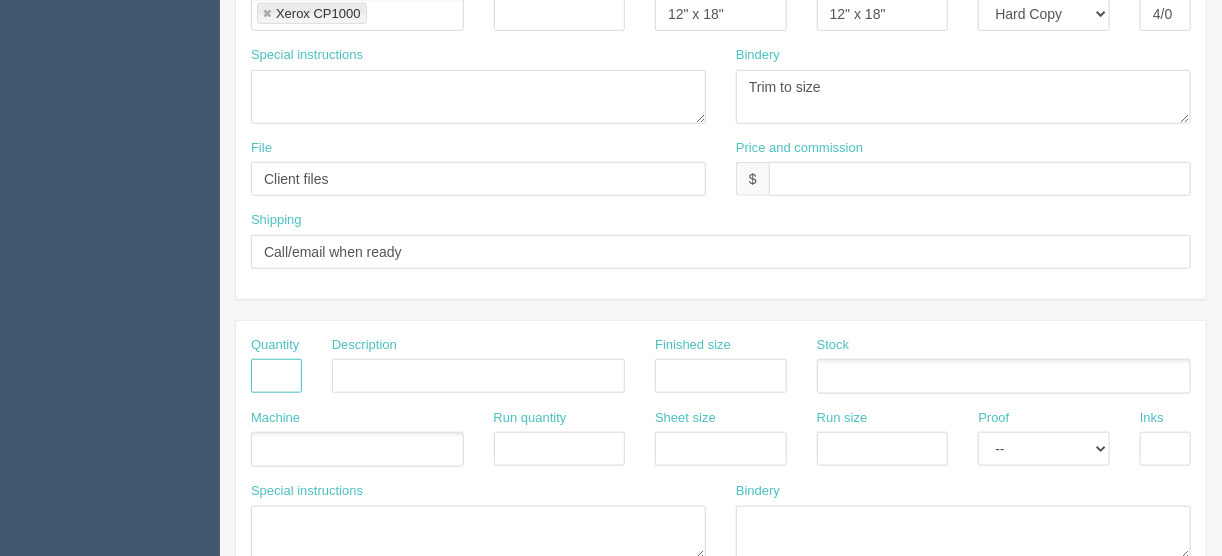 drag, startPoint x: 279, startPoint y: 369, endPoint x: 289, endPoint y: 358, distance: 14.866069 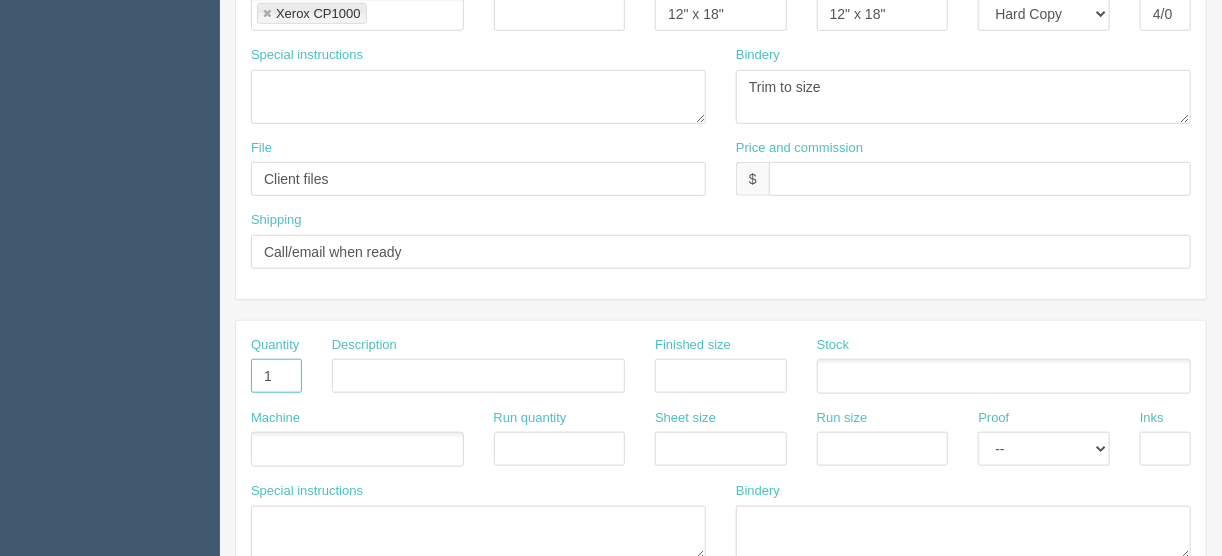 type on "1" 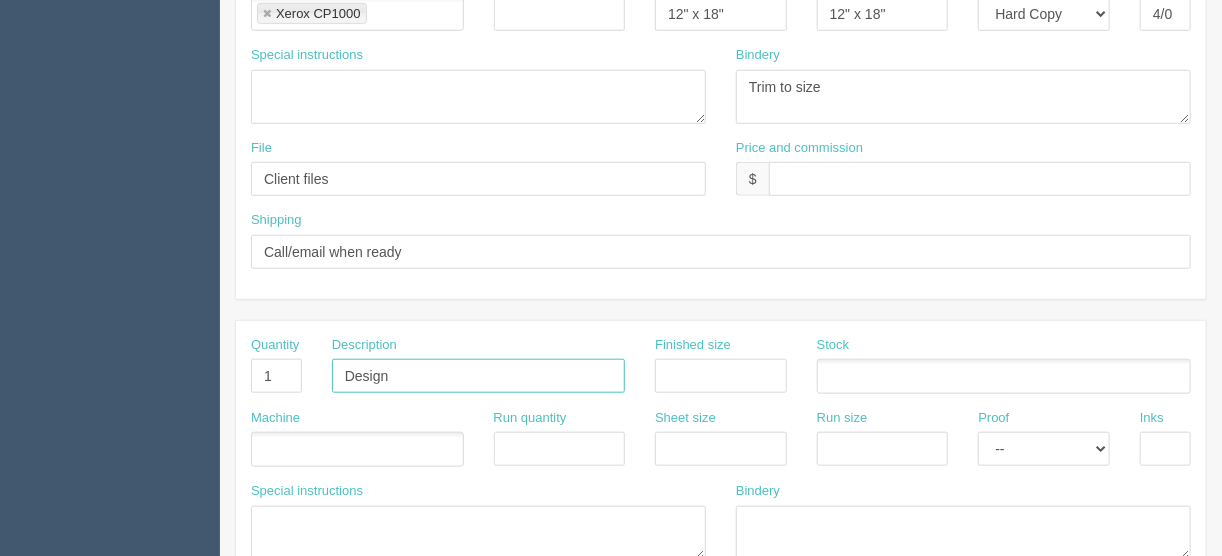 type on "Design - create artwork" 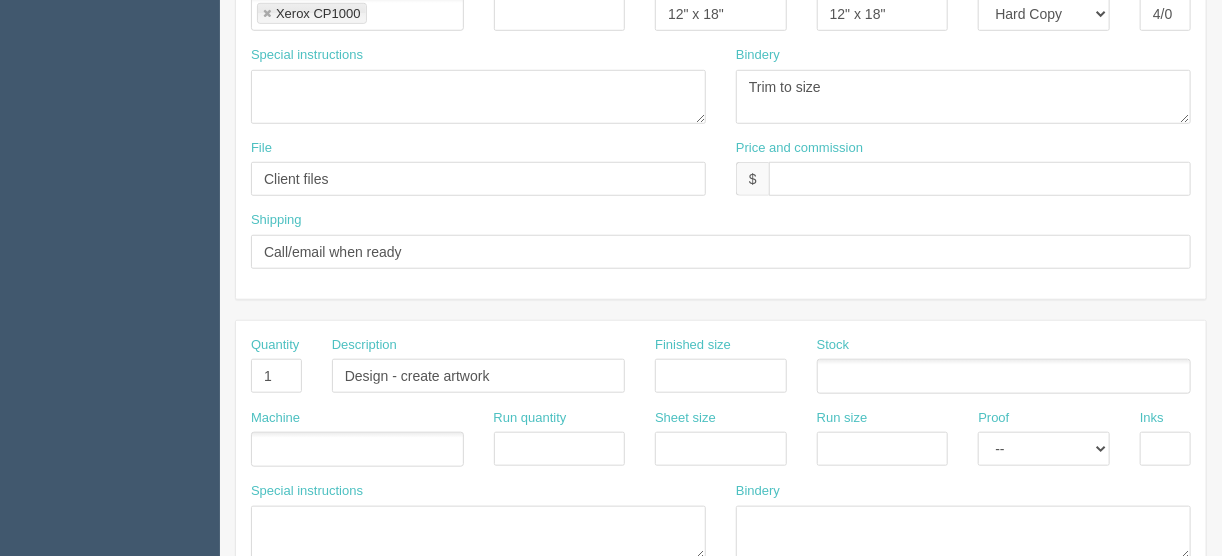 click at bounding box center [357, 449] 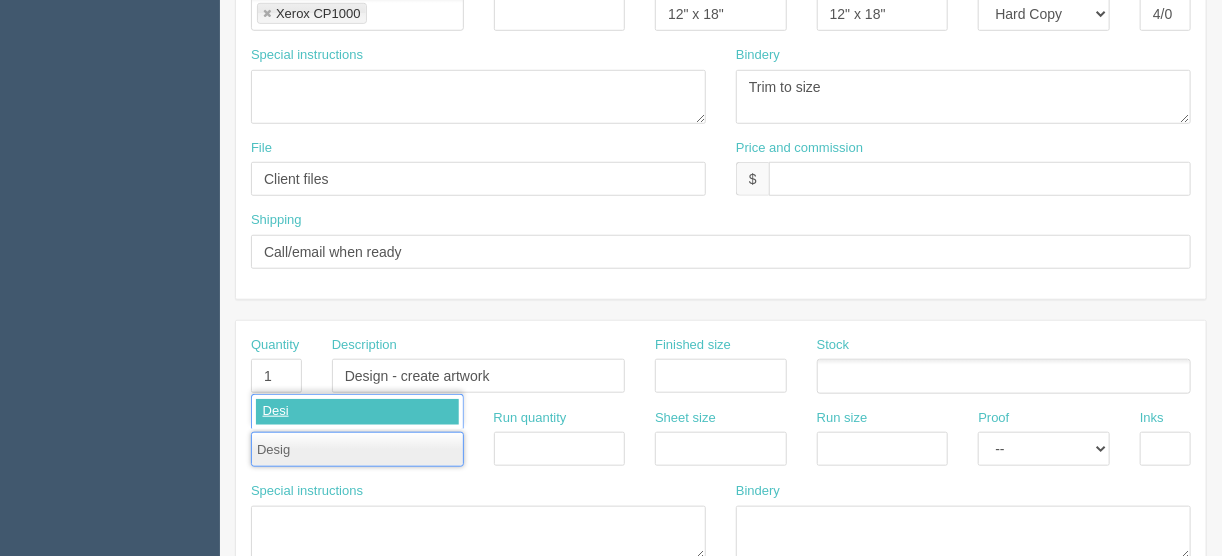 type on "Design" 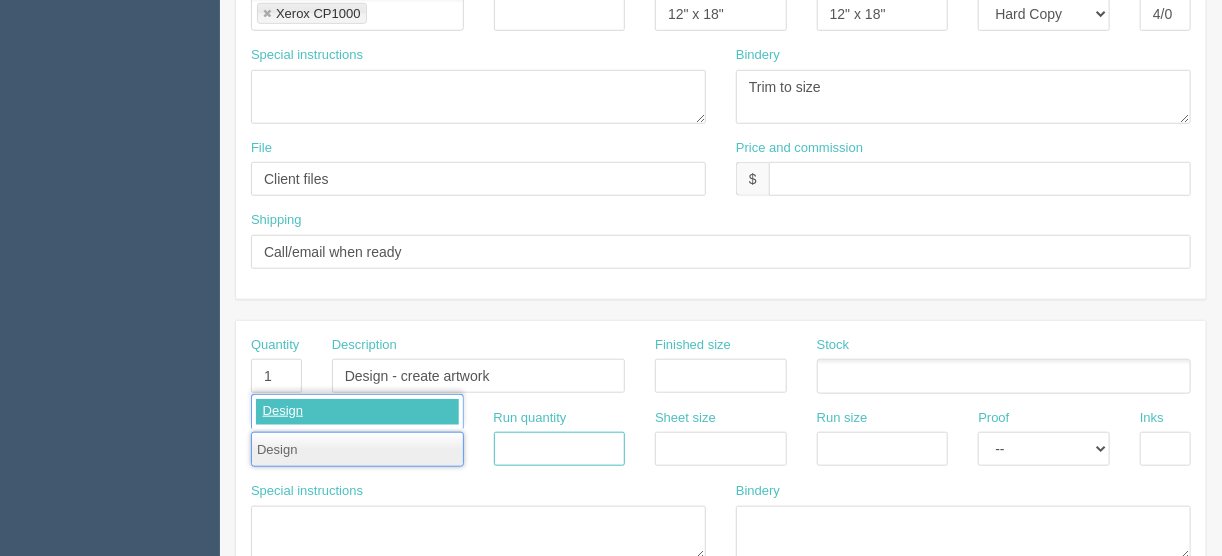 type 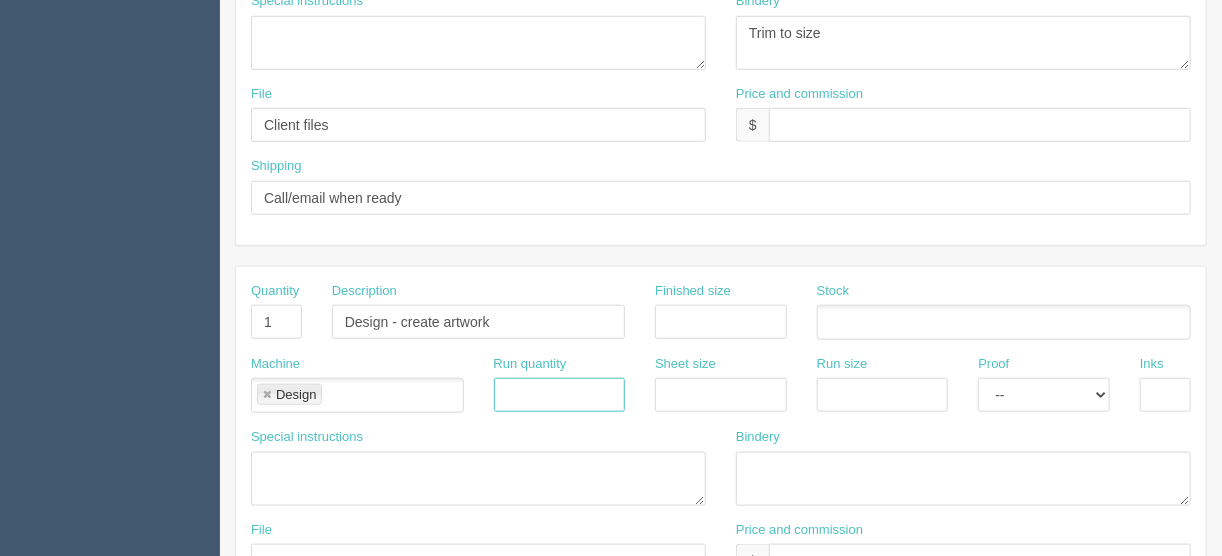 scroll, scrollTop: 720, scrollLeft: 0, axis: vertical 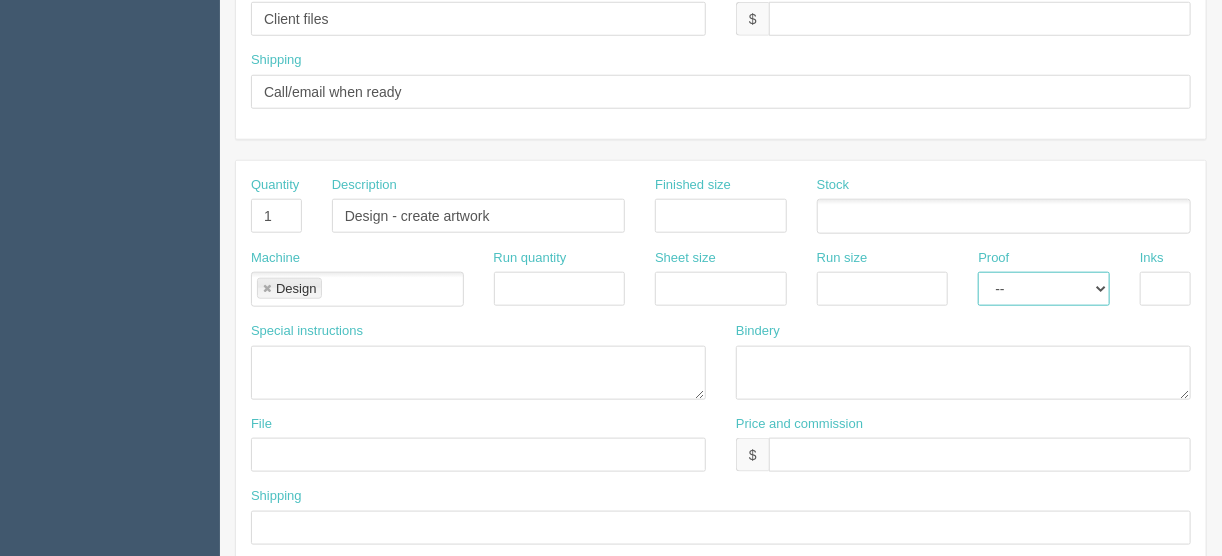 drag, startPoint x: 1109, startPoint y: 279, endPoint x: 1093, endPoint y: 289, distance: 18.867962 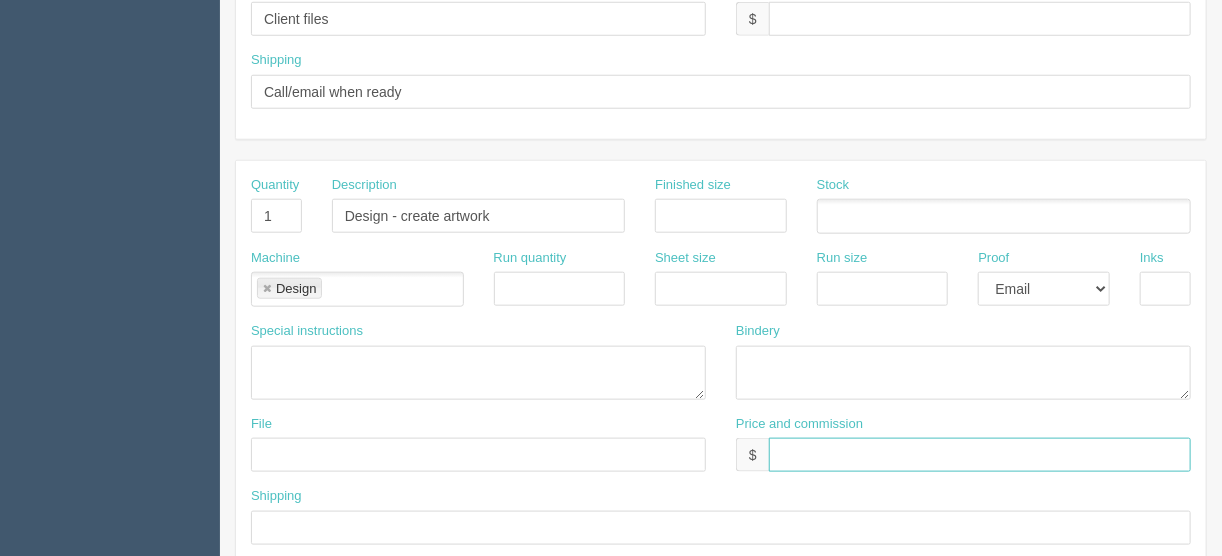 click at bounding box center [980, 455] 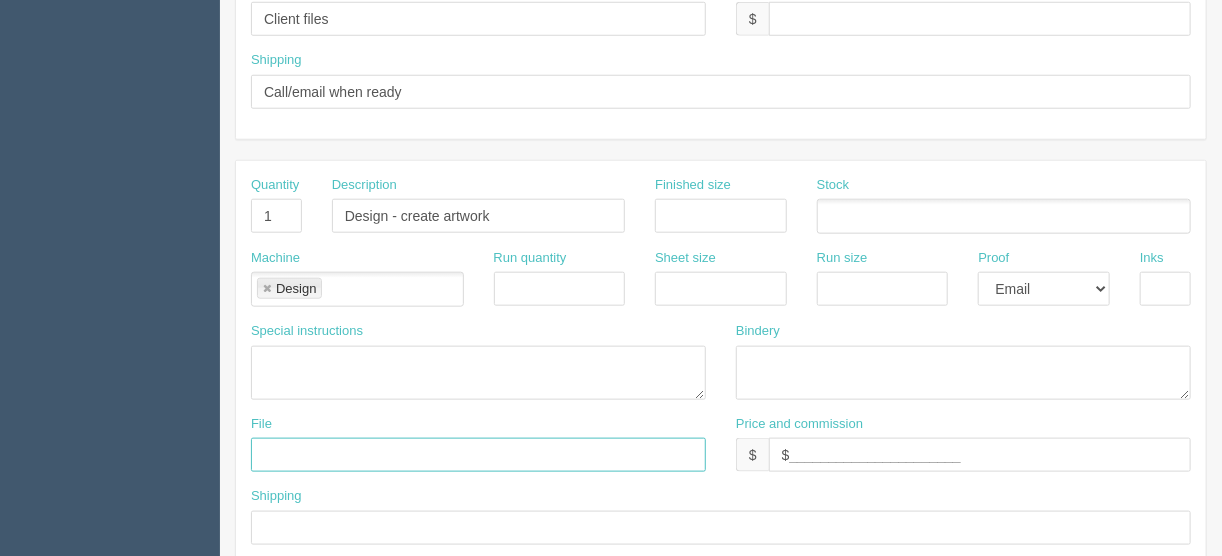 click at bounding box center [478, 455] 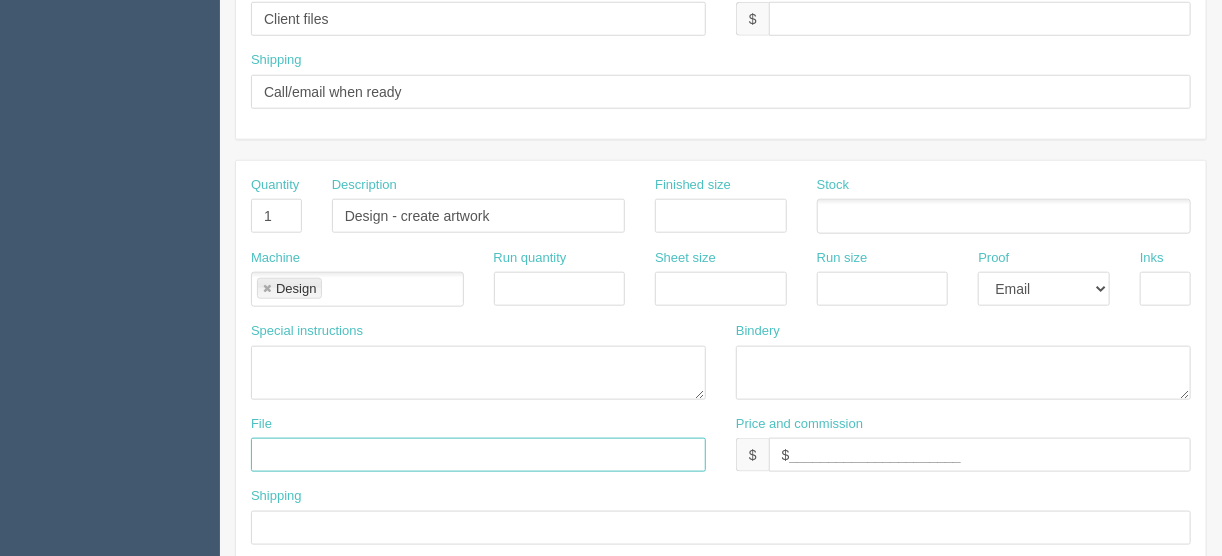 type on "[EMAIL_ADDRESS][DOMAIN_NAME]" 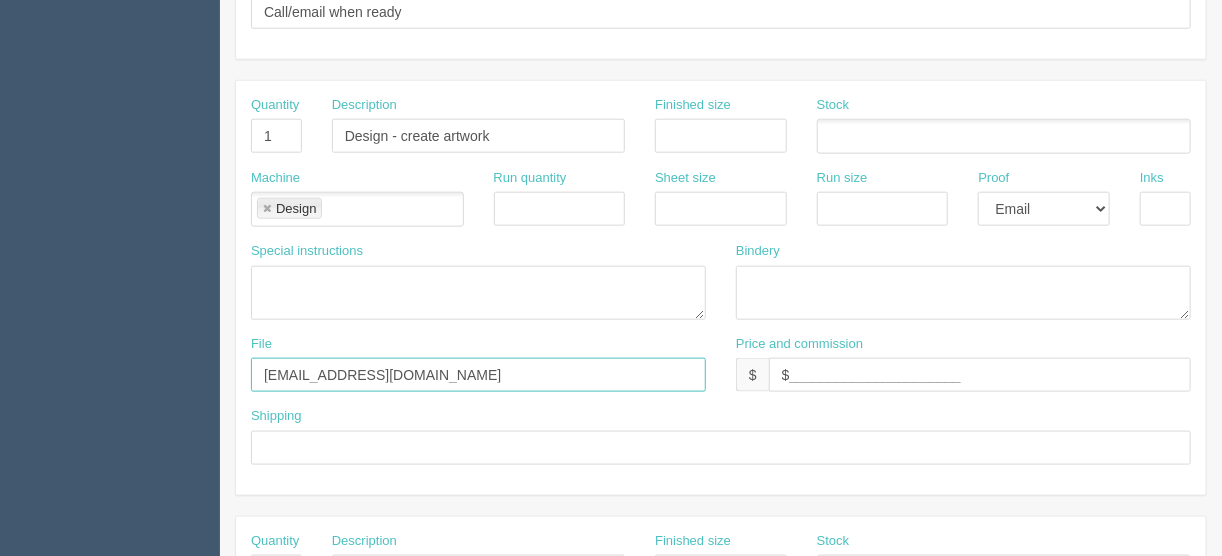 scroll, scrollTop: 720, scrollLeft: 0, axis: vertical 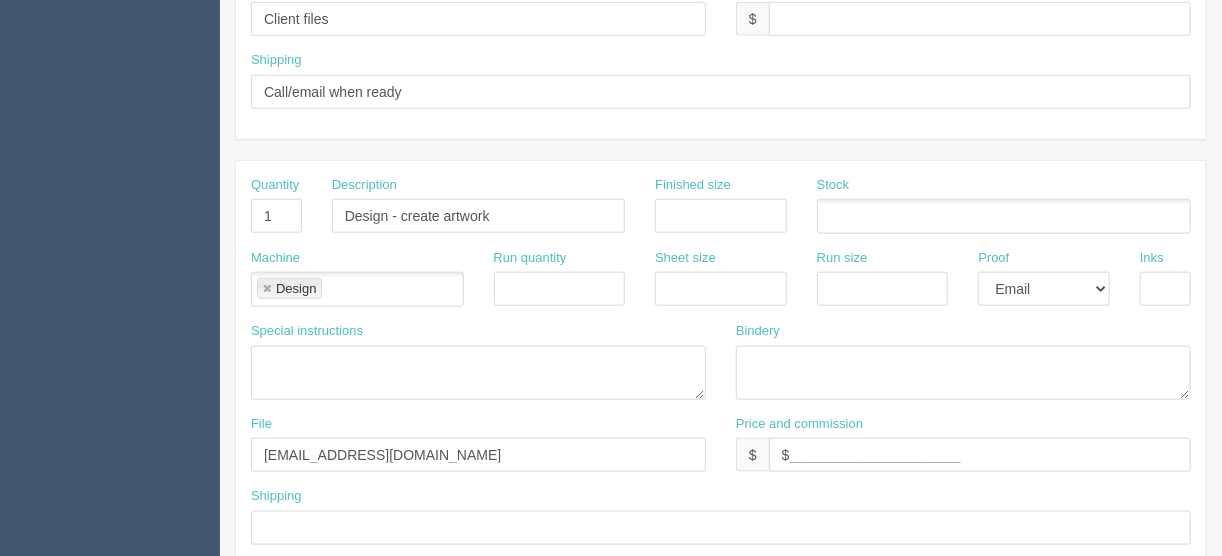 click on "Special instructions" at bounding box center [478, 368] 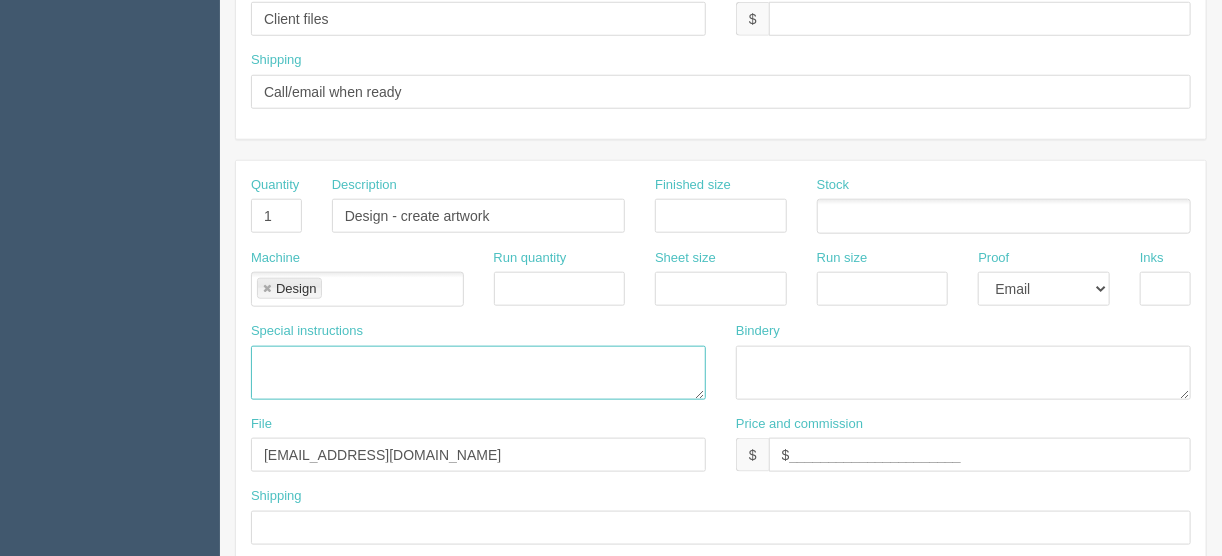 click at bounding box center (478, 373) 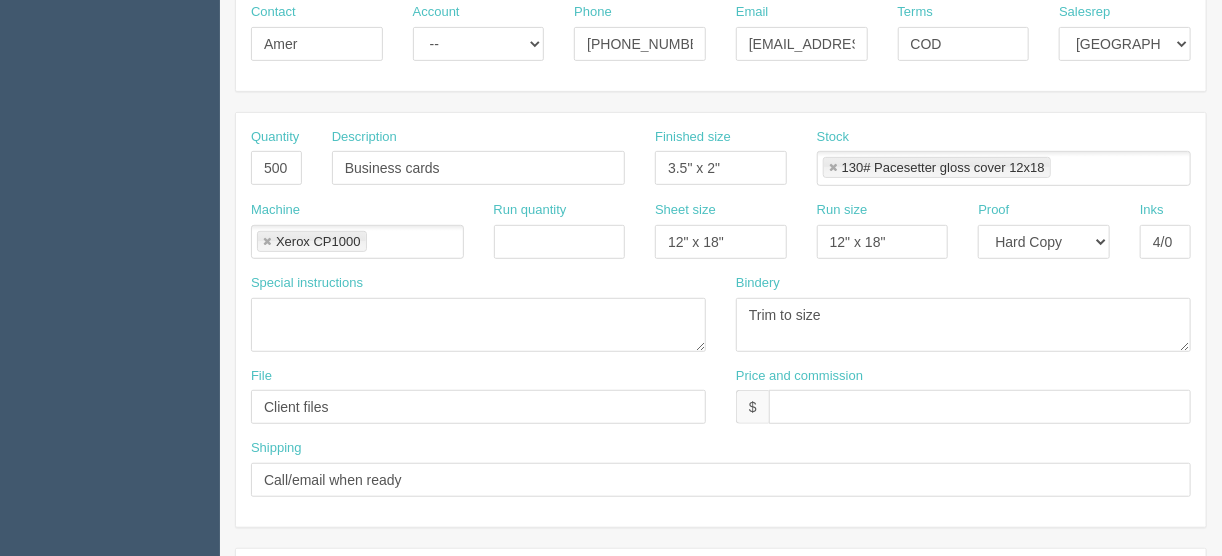 scroll, scrollTop: 320, scrollLeft: 0, axis: vertical 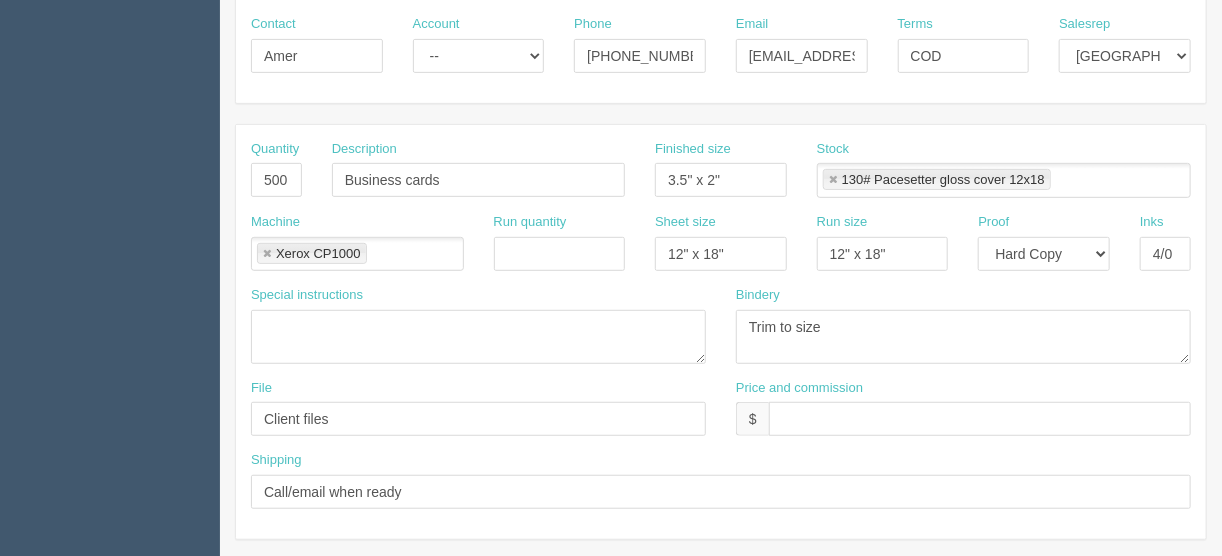 type on "See [GEOGRAPHIC_DATA]" 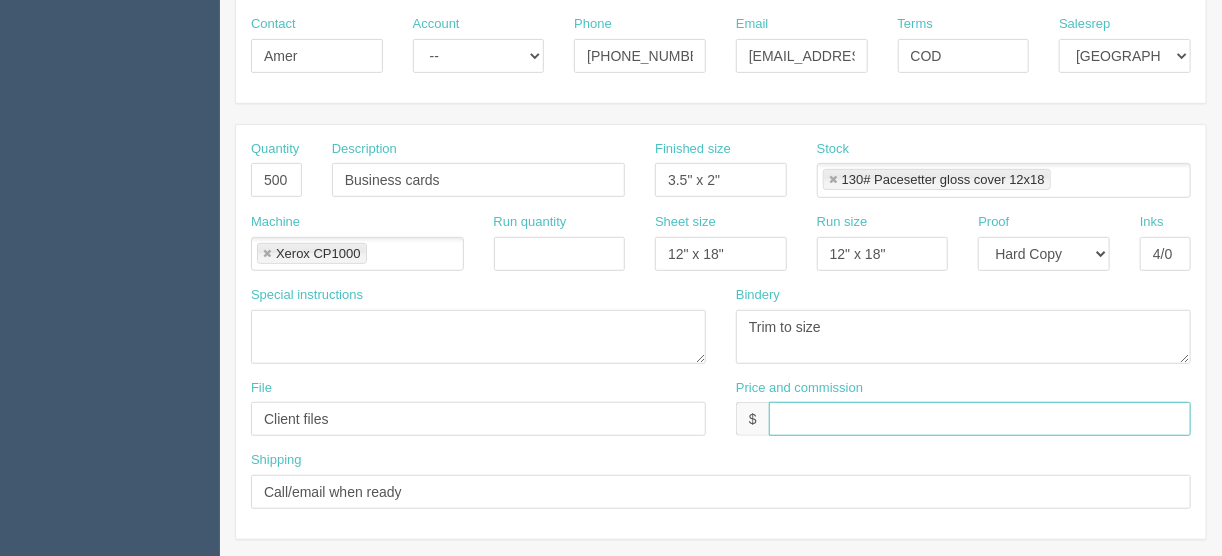 click at bounding box center [980, 419] 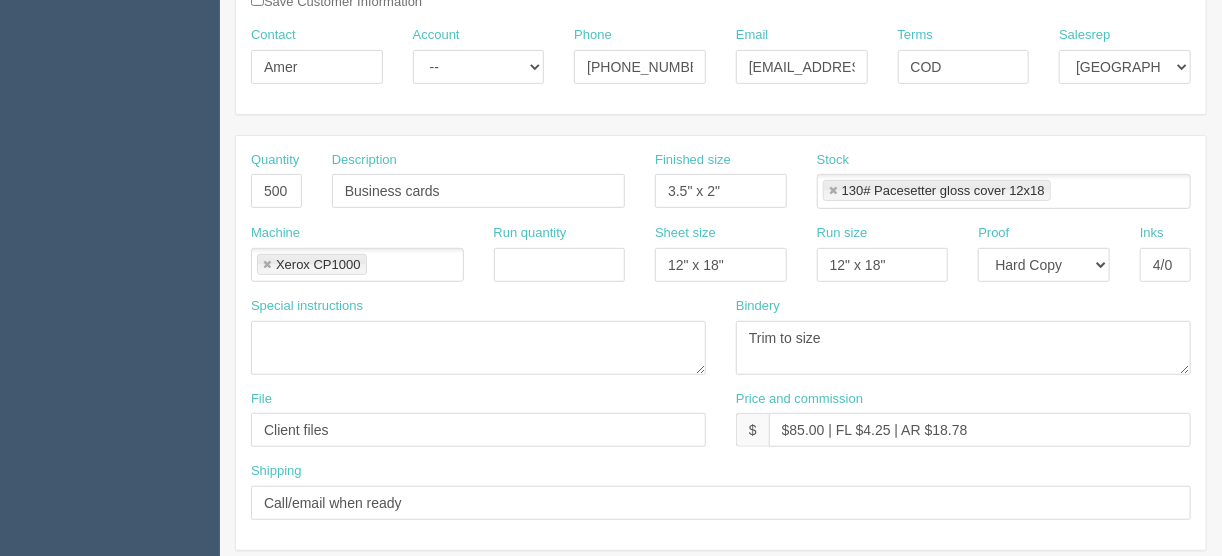 scroll, scrollTop: 320, scrollLeft: 0, axis: vertical 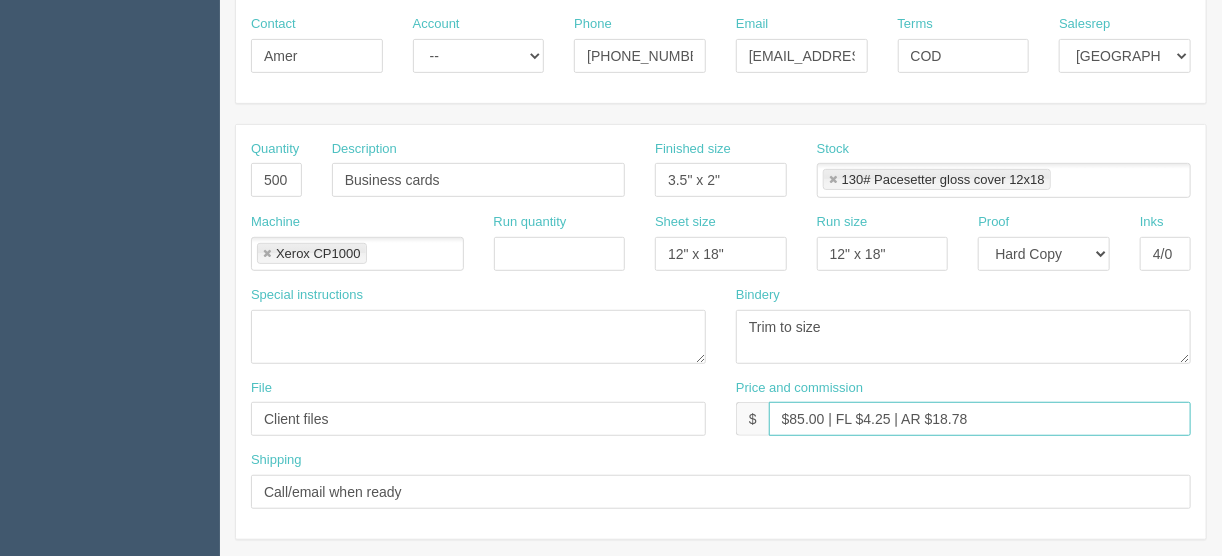 drag, startPoint x: 976, startPoint y: 418, endPoint x: 935, endPoint y: 419, distance: 41.01219 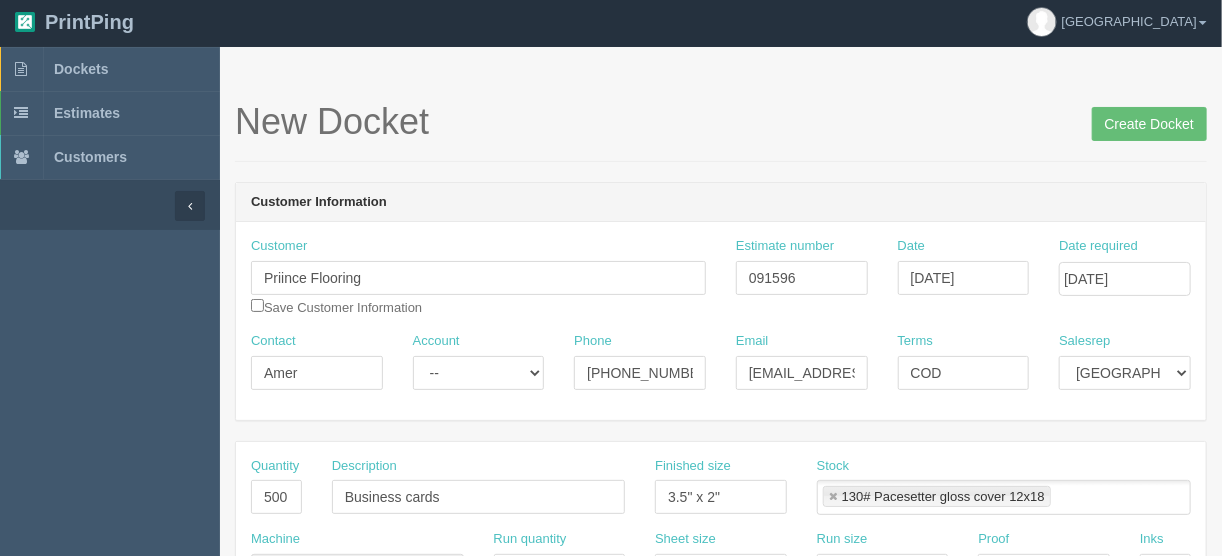 scroll, scrollTop: 0, scrollLeft: 0, axis: both 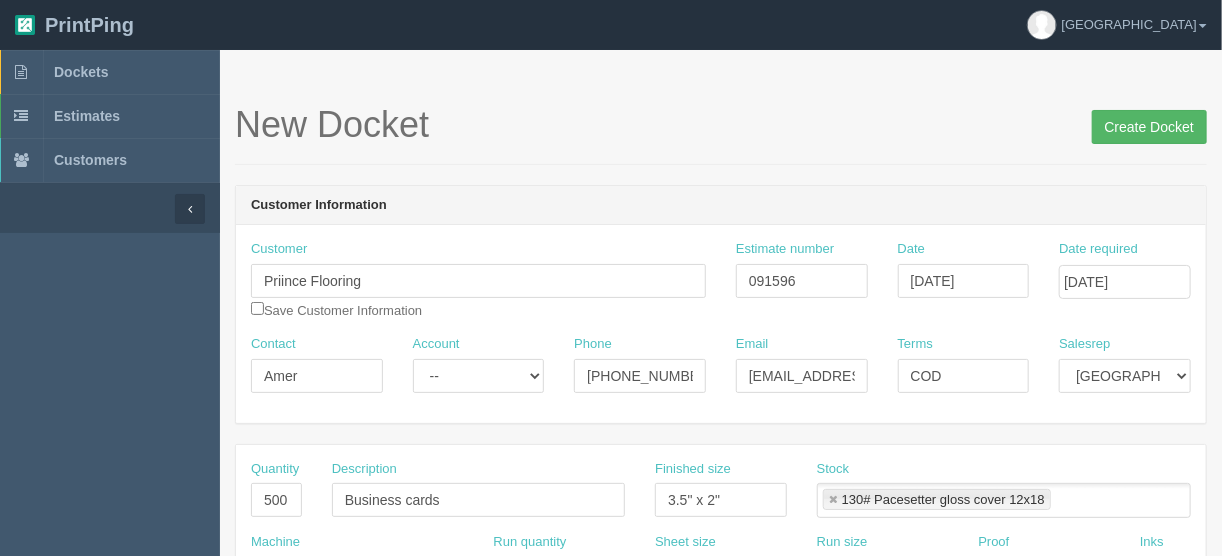 type on "$85.00 | FL $4.25 | AR $30.78" 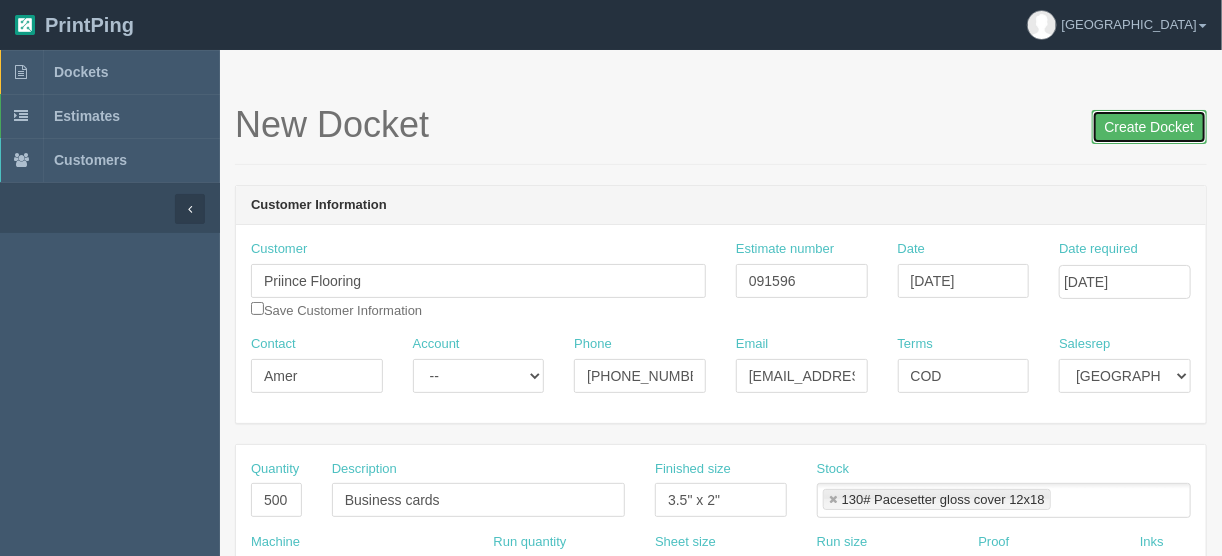click on "Create Docket" at bounding box center [1149, 127] 